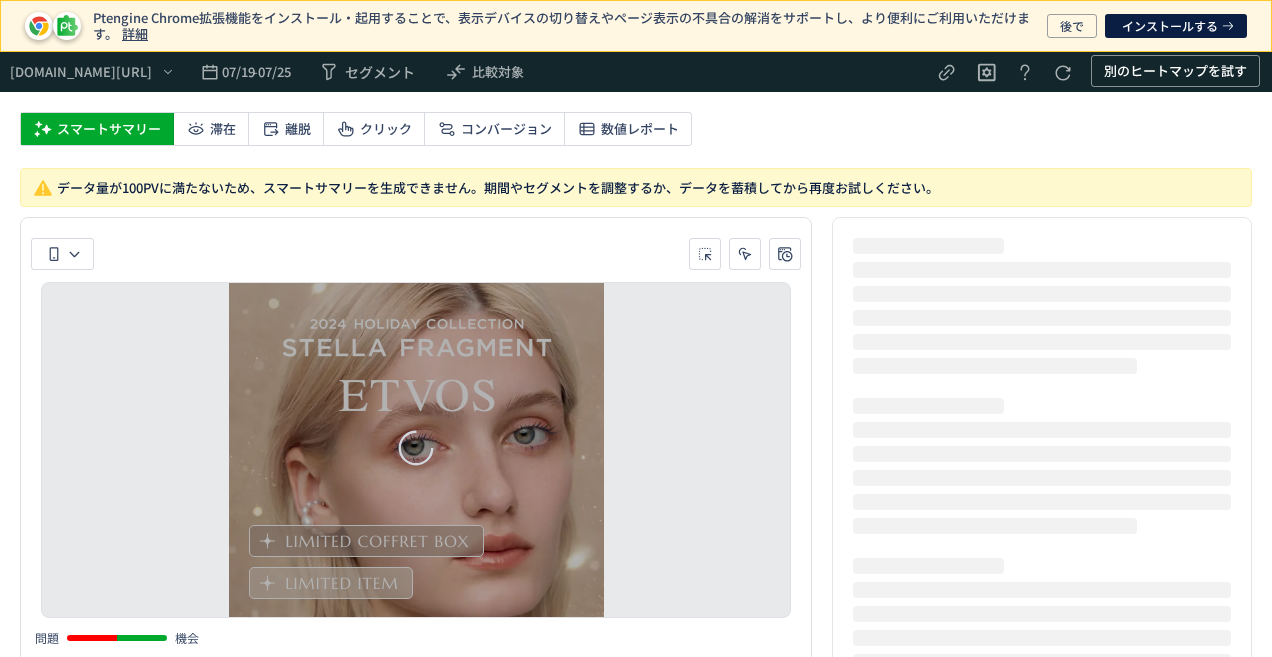 scroll, scrollTop: 0, scrollLeft: 0, axis: both 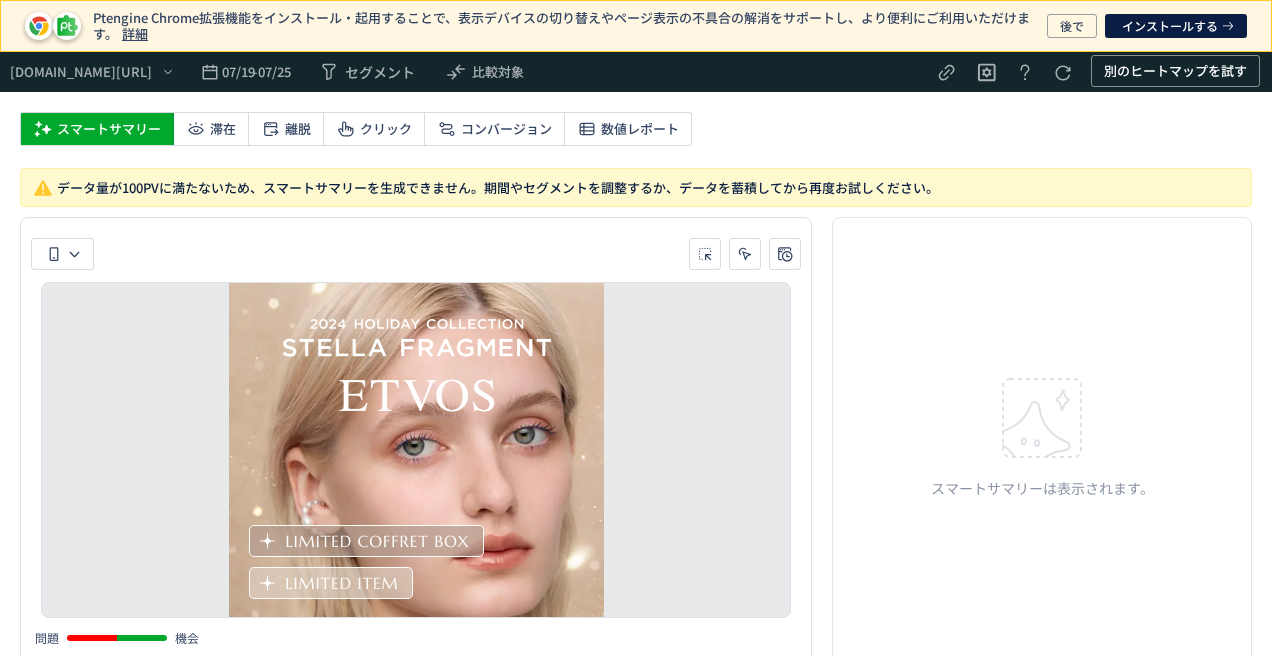 click on "スマートサマリー 滞在 離脱 クリック コンバージョン 数値レポート" 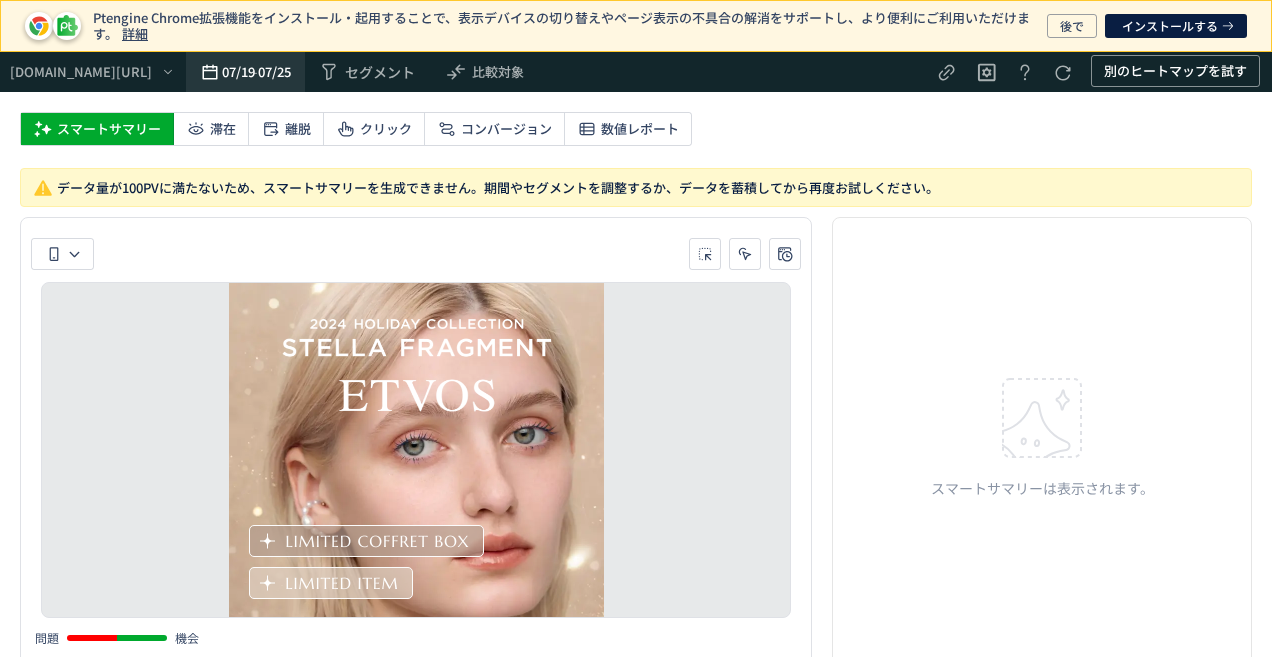 click on "07/25" 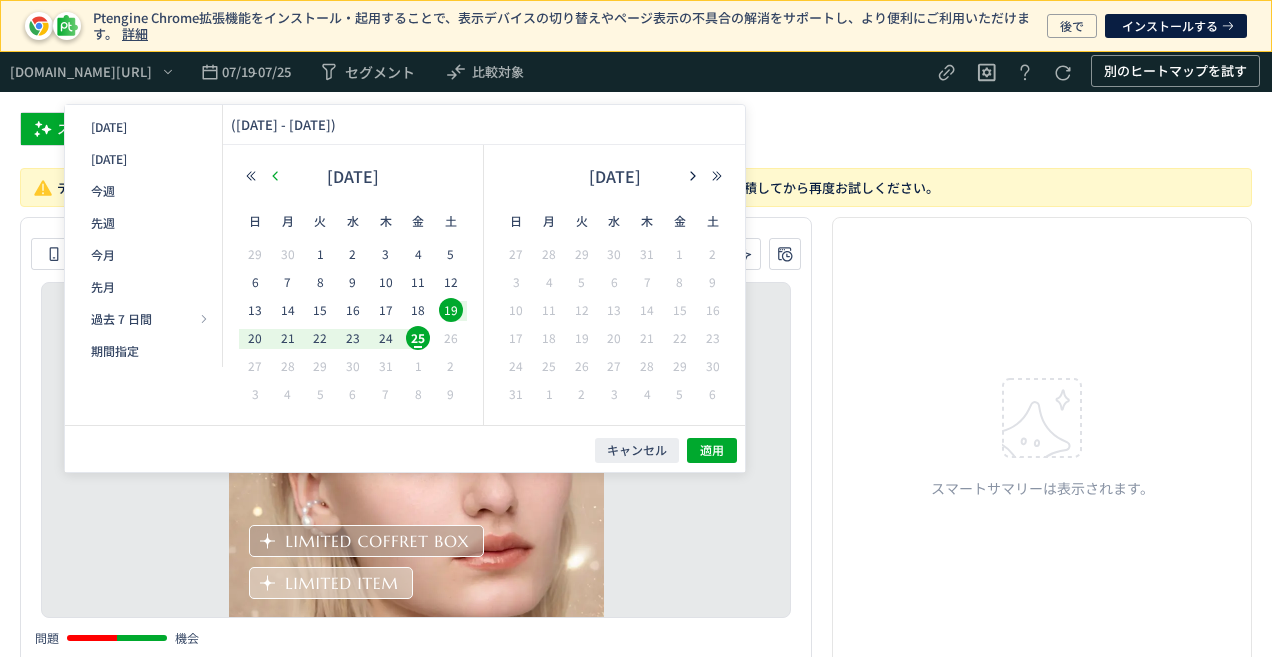click 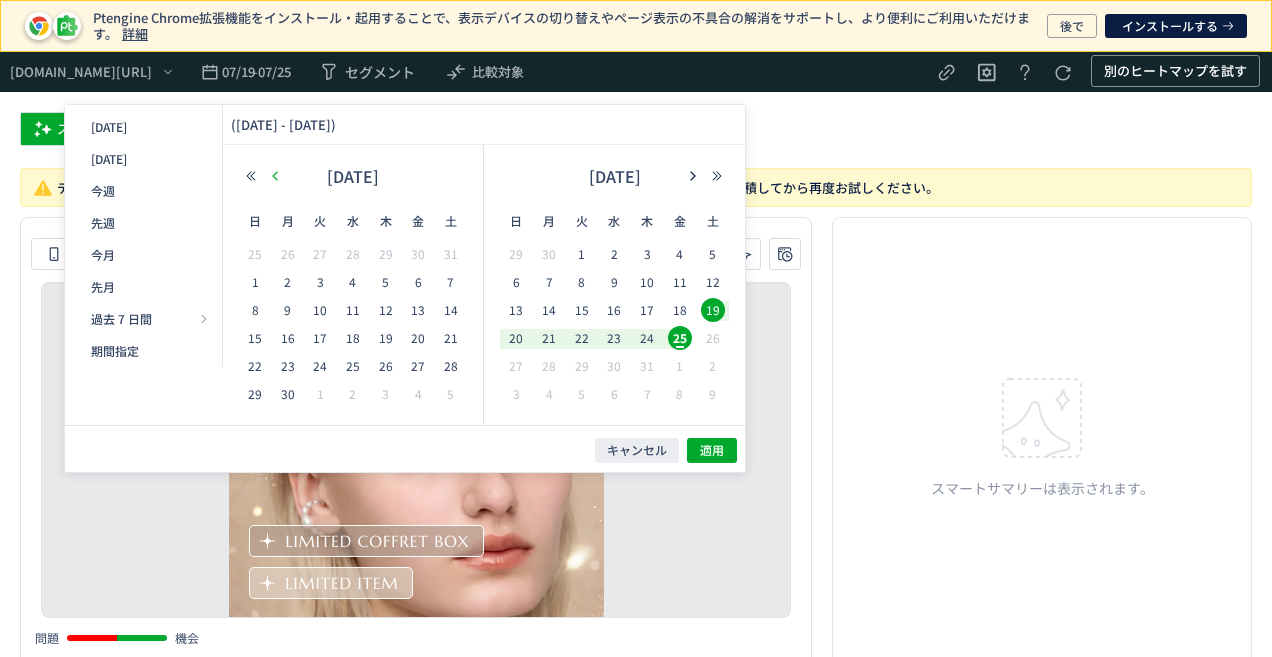 click 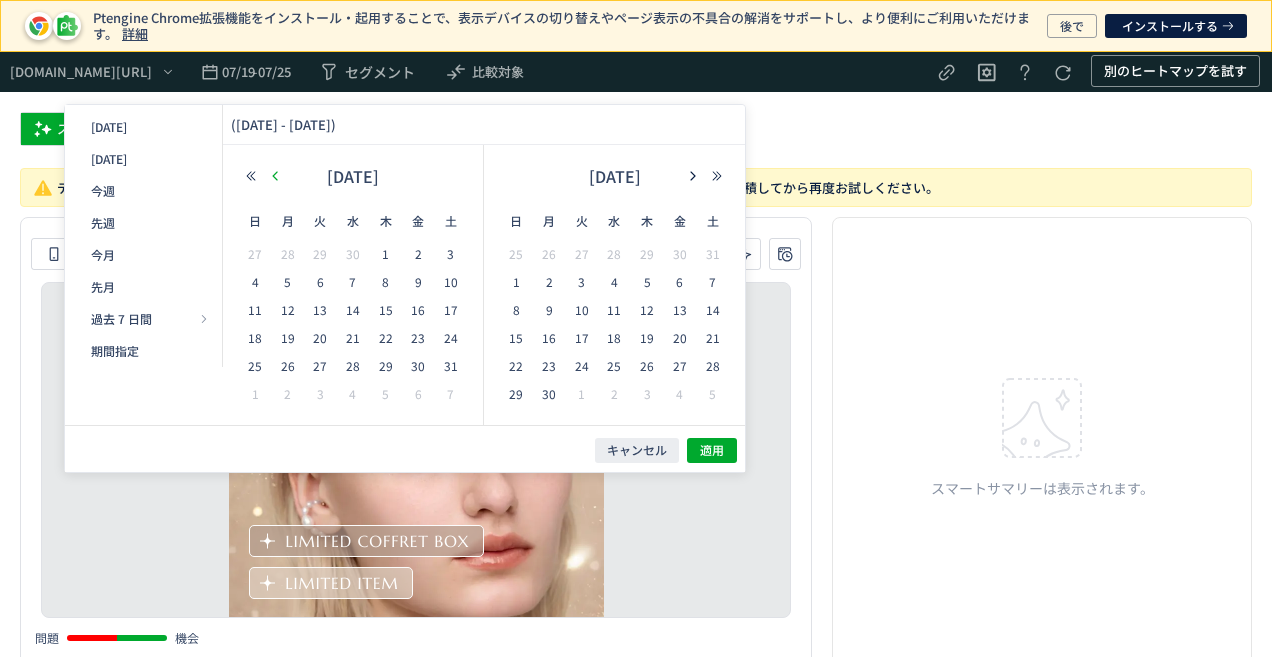 click 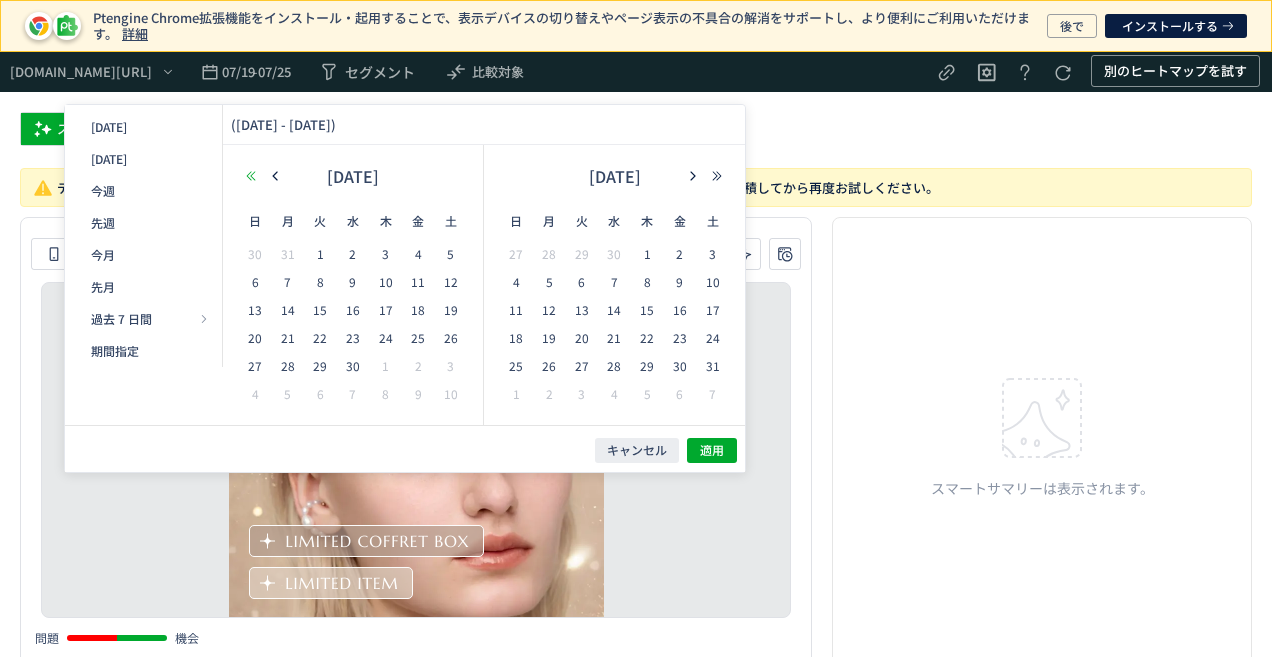click 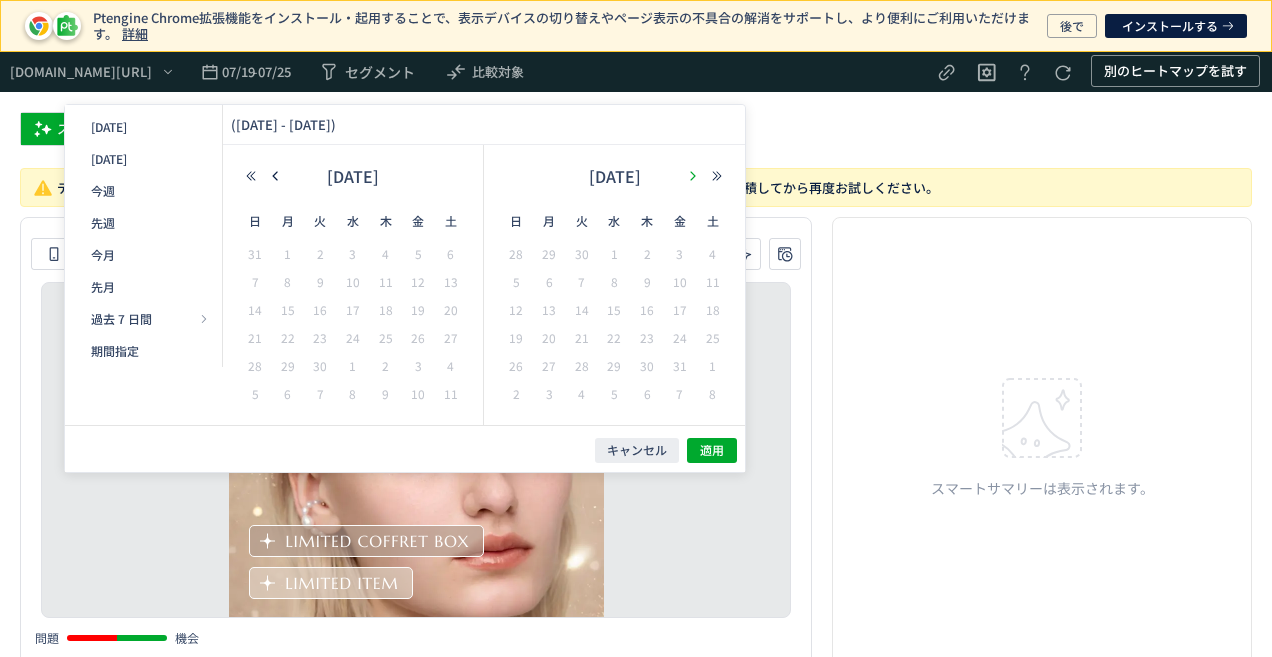 click 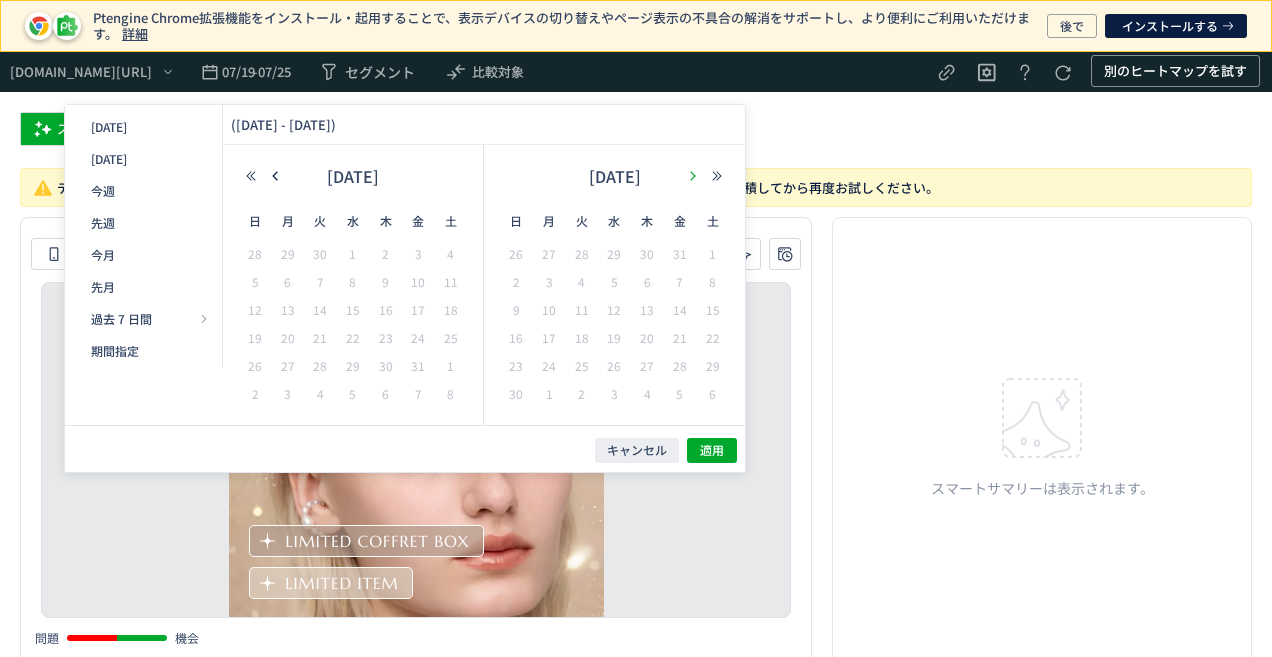 click 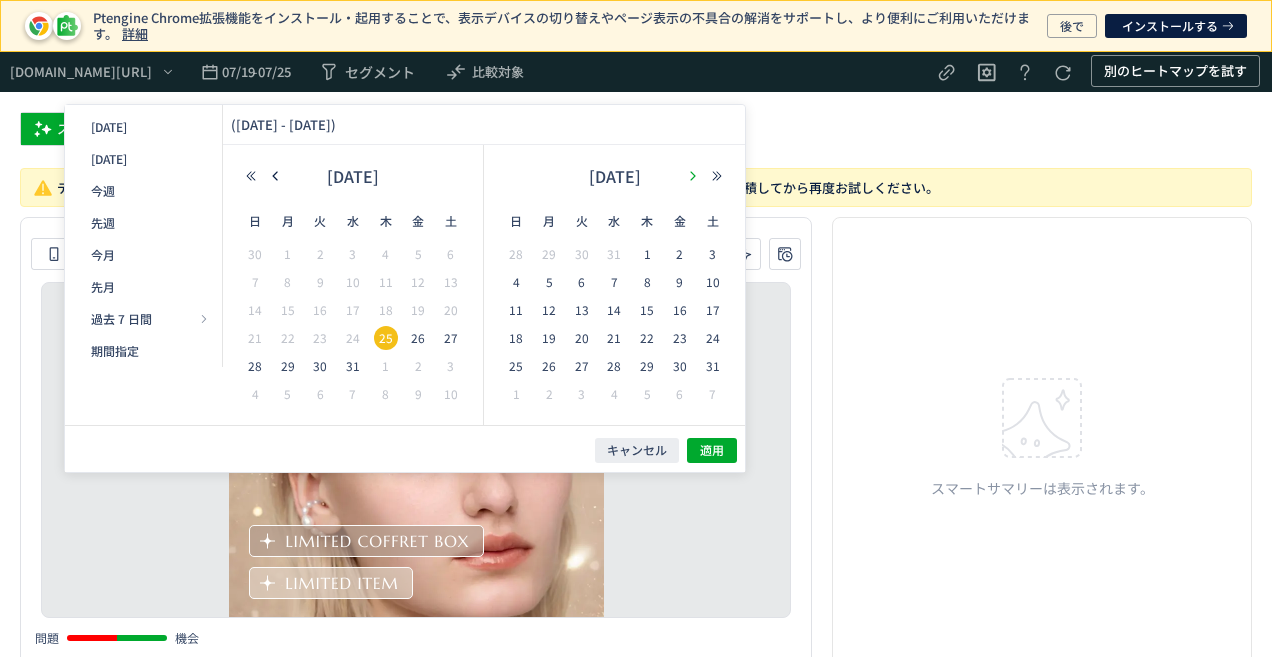click 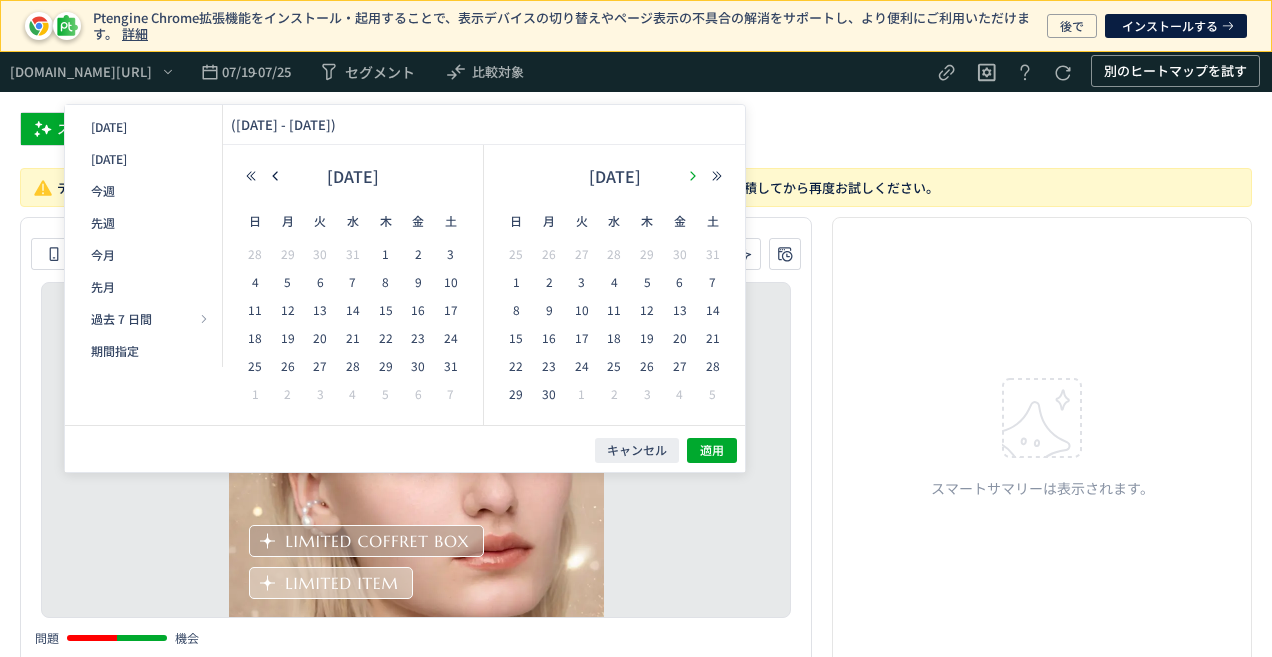click 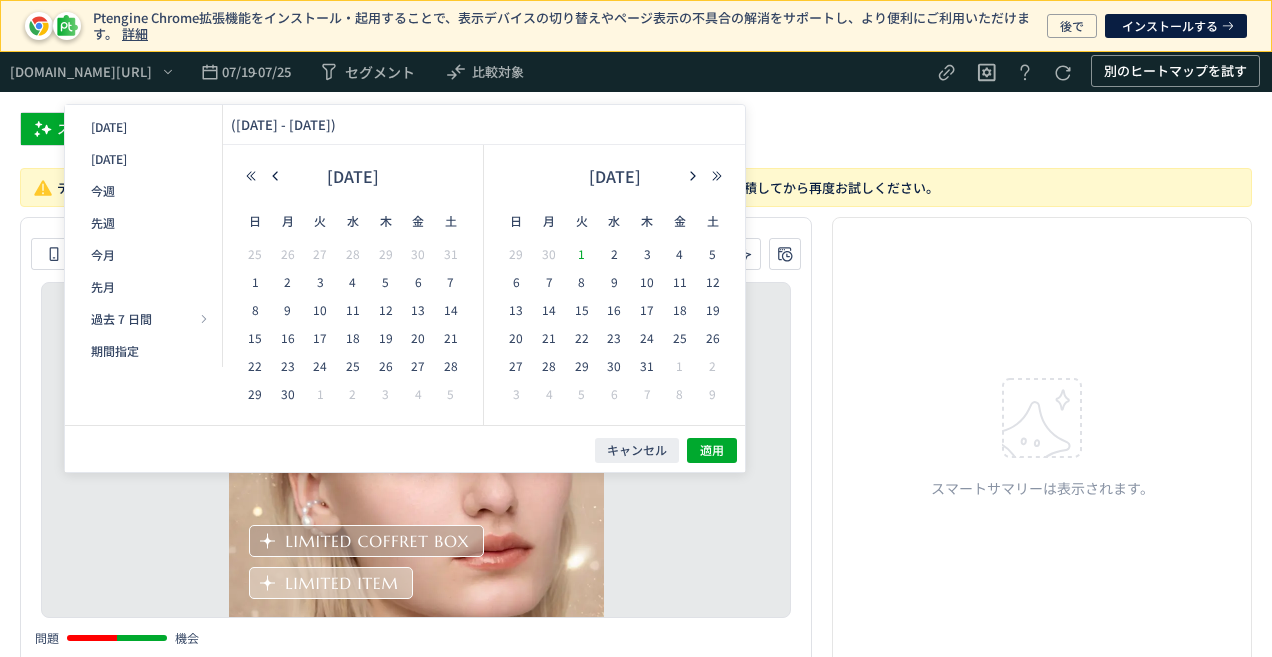 click on "1" at bounding box center (581, 255) 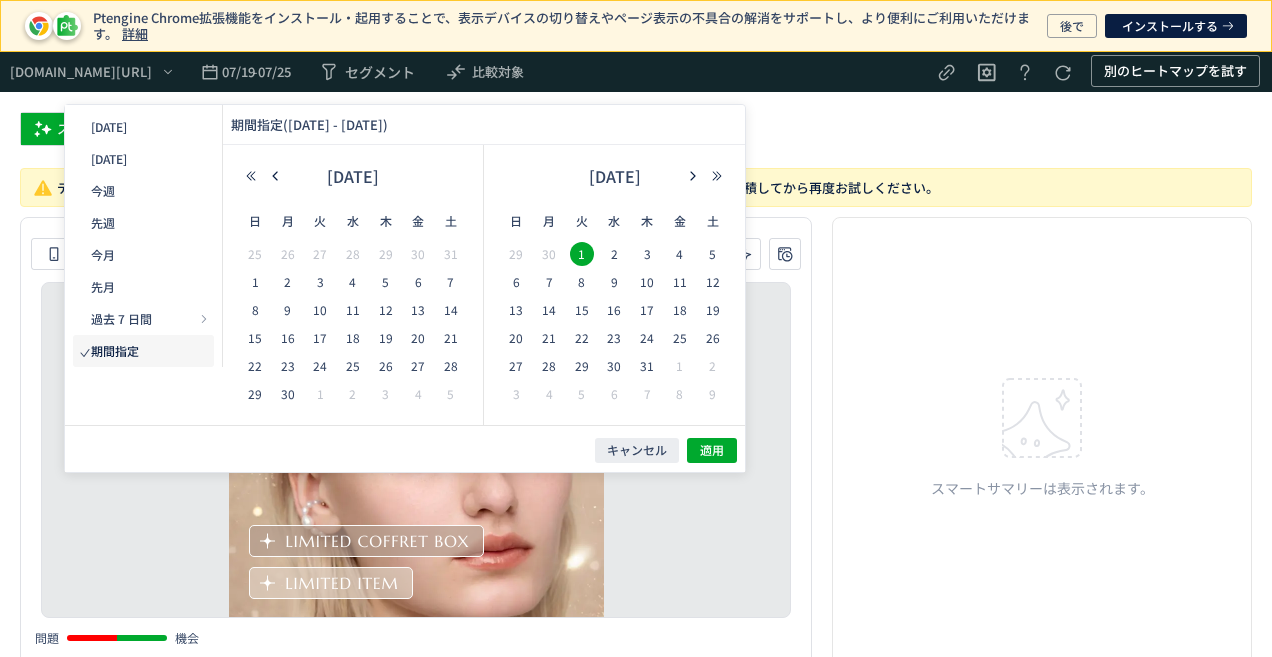 click on "[DATE]" at bounding box center [614, 176] 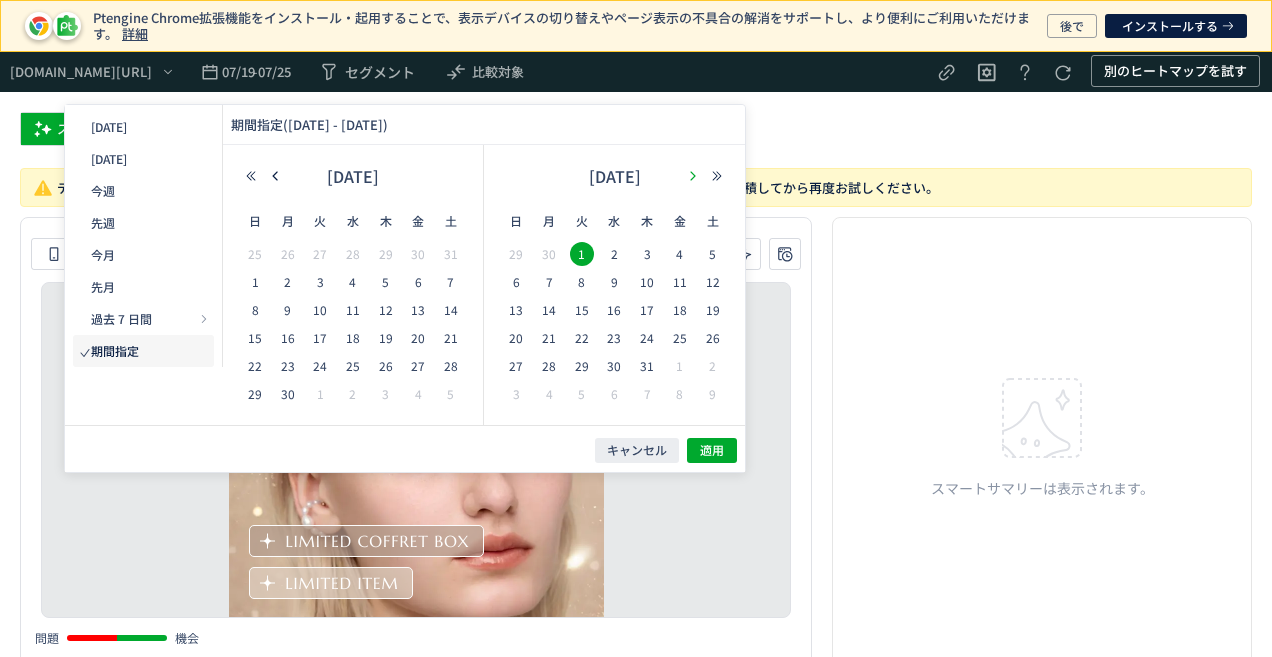 click 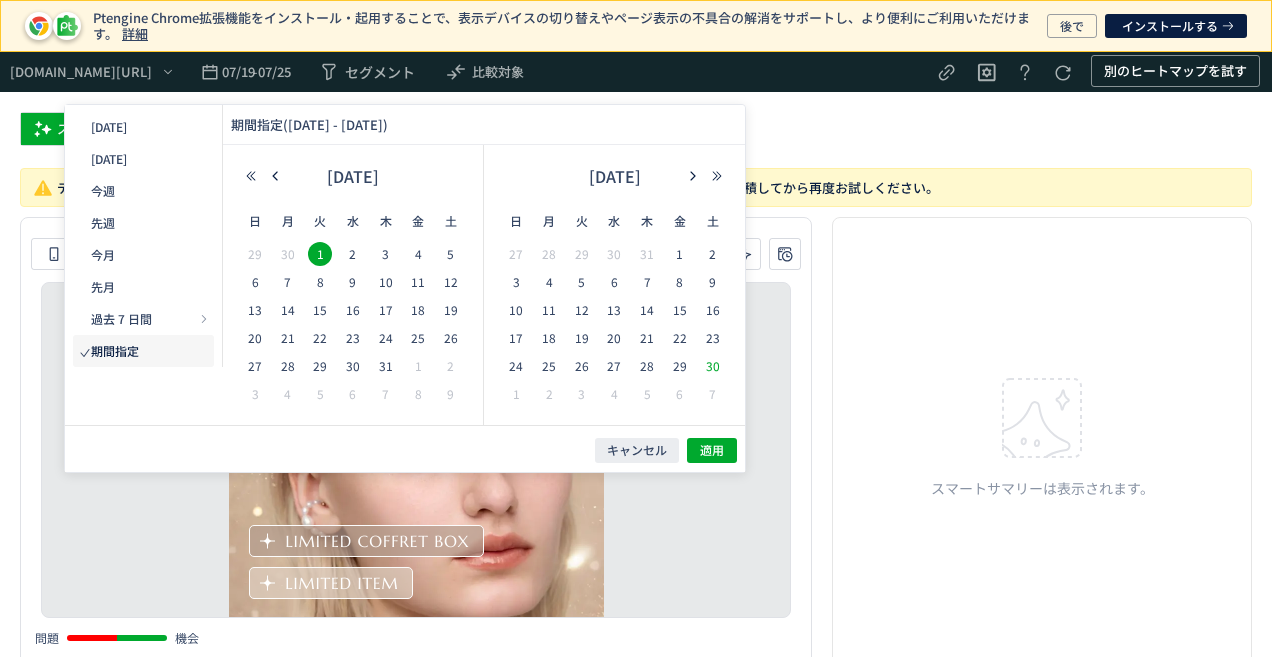 click on "30" at bounding box center (713, 366) 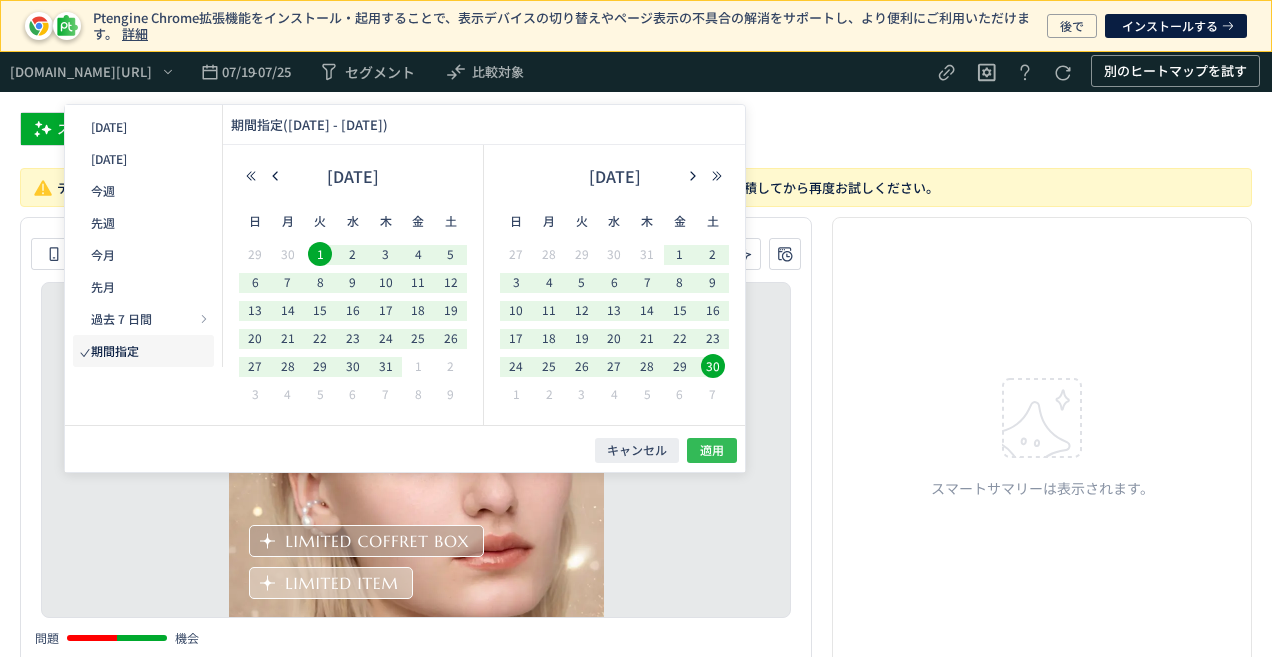 click on "適用" at bounding box center (712, 450) 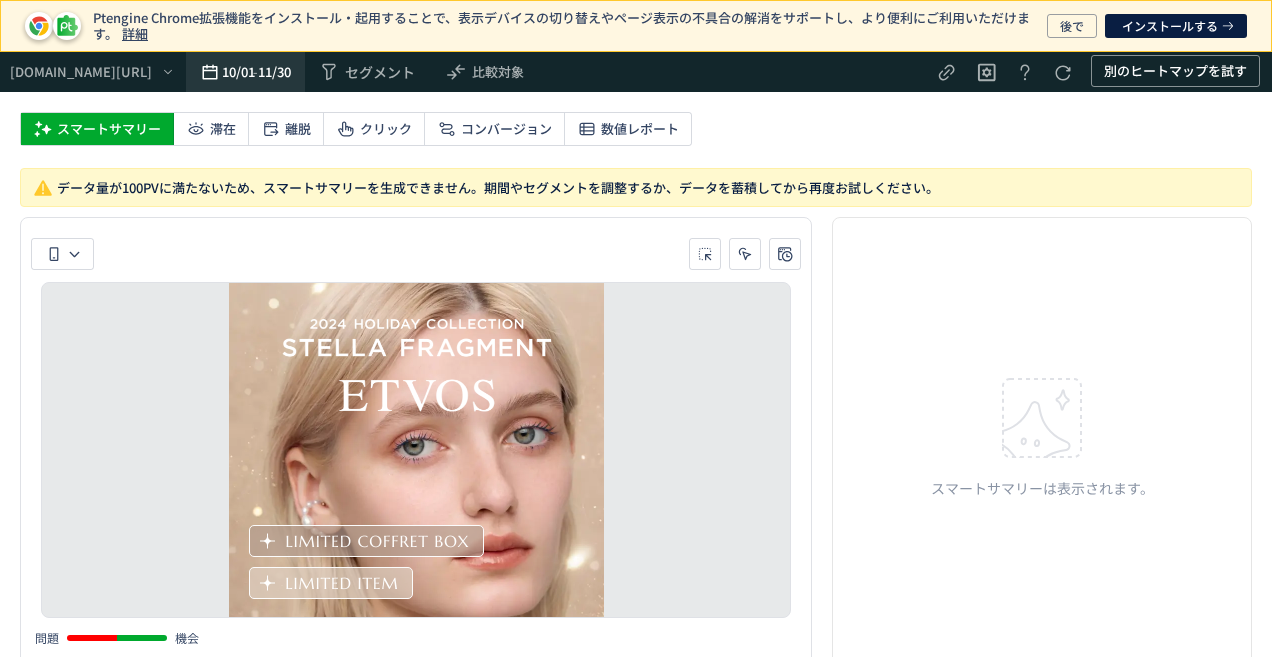 click on "11/30" 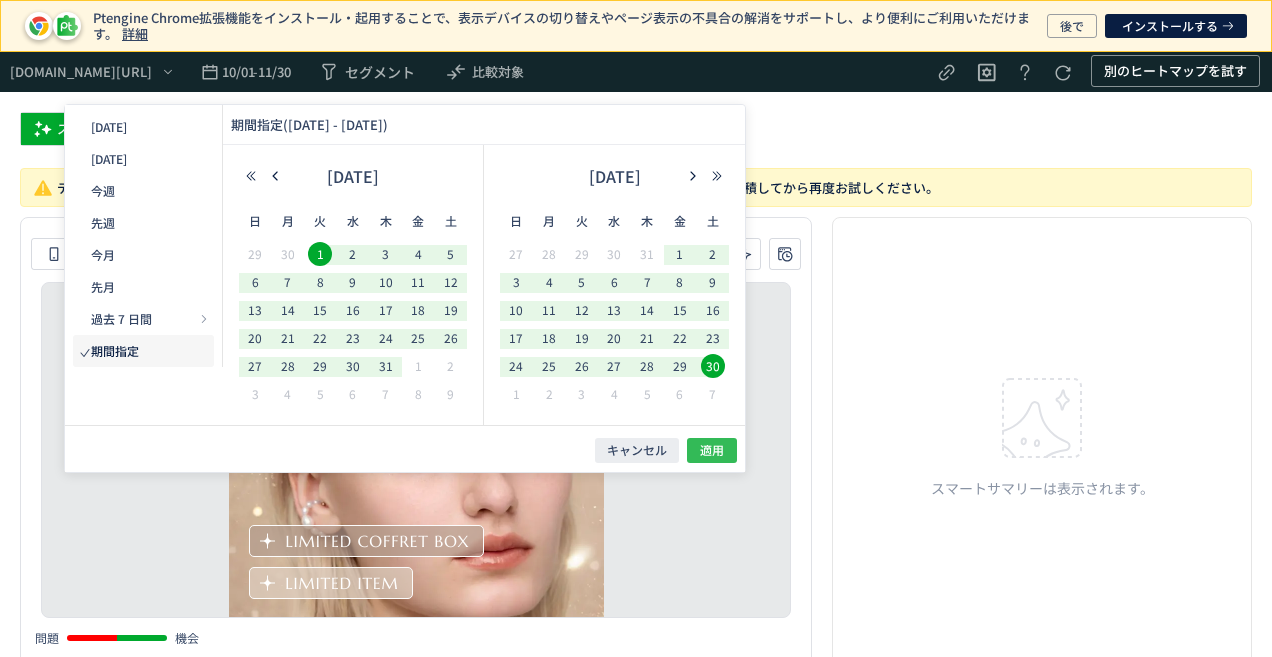 click on "適用" at bounding box center [712, 450] 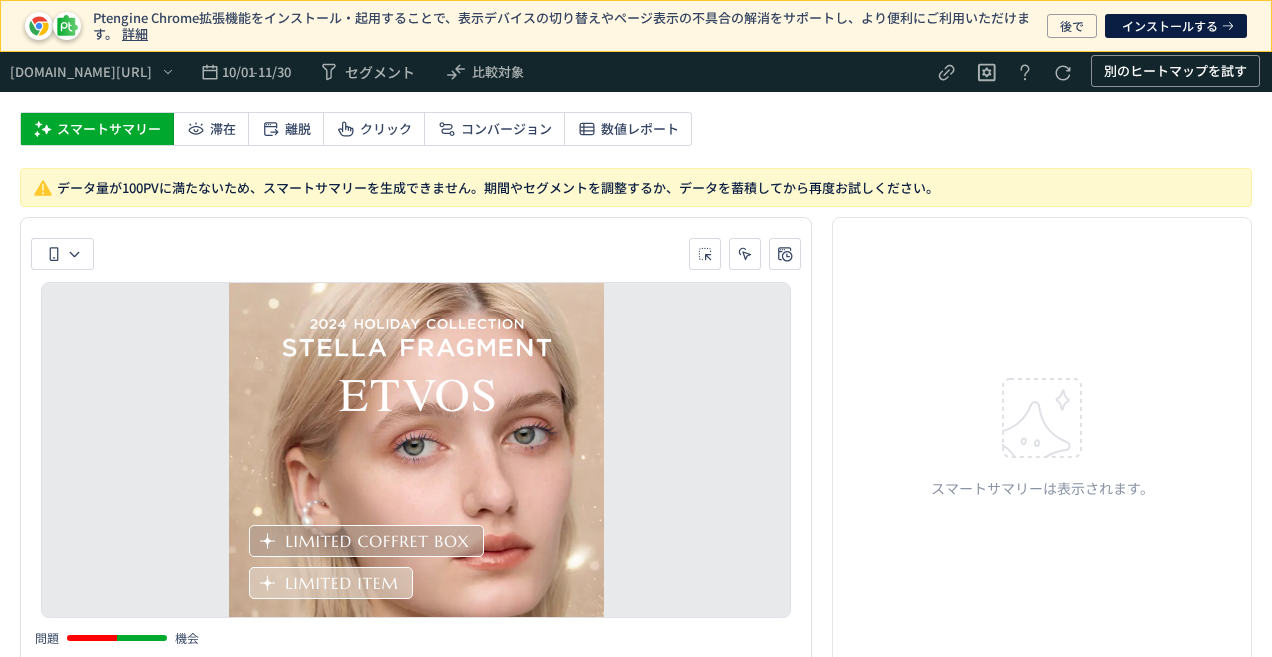 click on "データ量が100PVに満たないため、スマートサマリーを生成できません。期間やセグメントを調整するか、データを蓄積してから再度お試しください。" at bounding box center [636, 187] 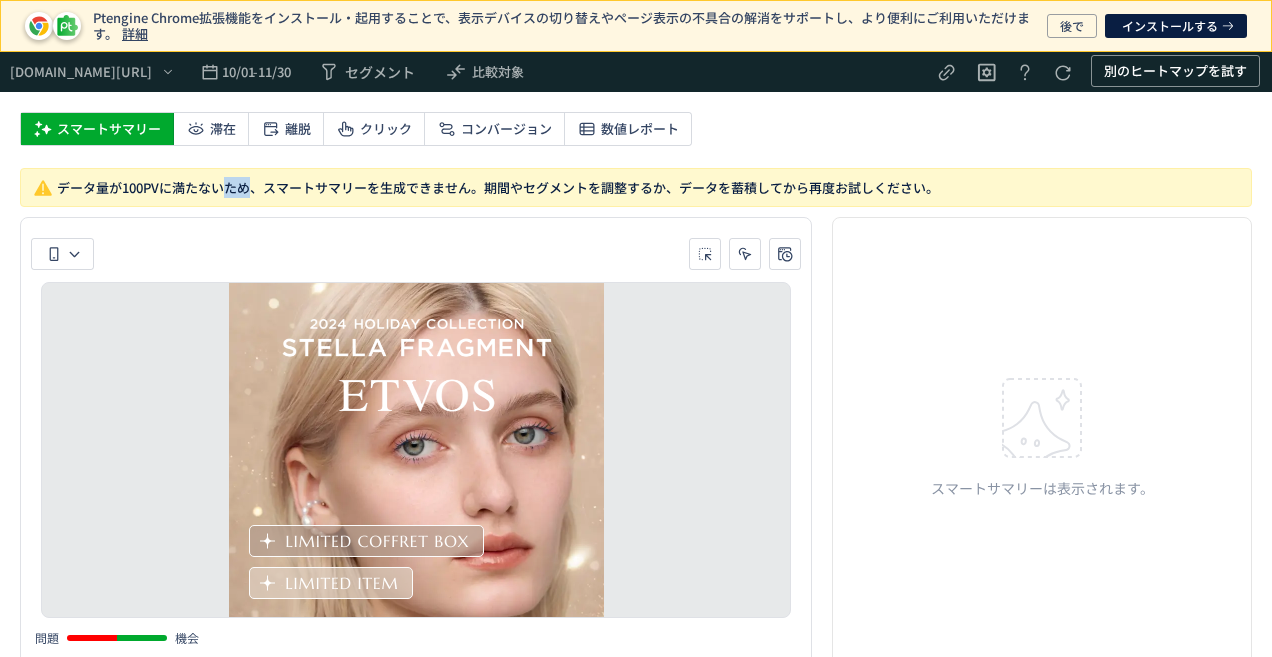 click on "データ量が100PVに満たないため、スマートサマリーを生成できません。期間やセグメントを調整するか、データを蓄積してから再度お試しください。" at bounding box center (636, 187) 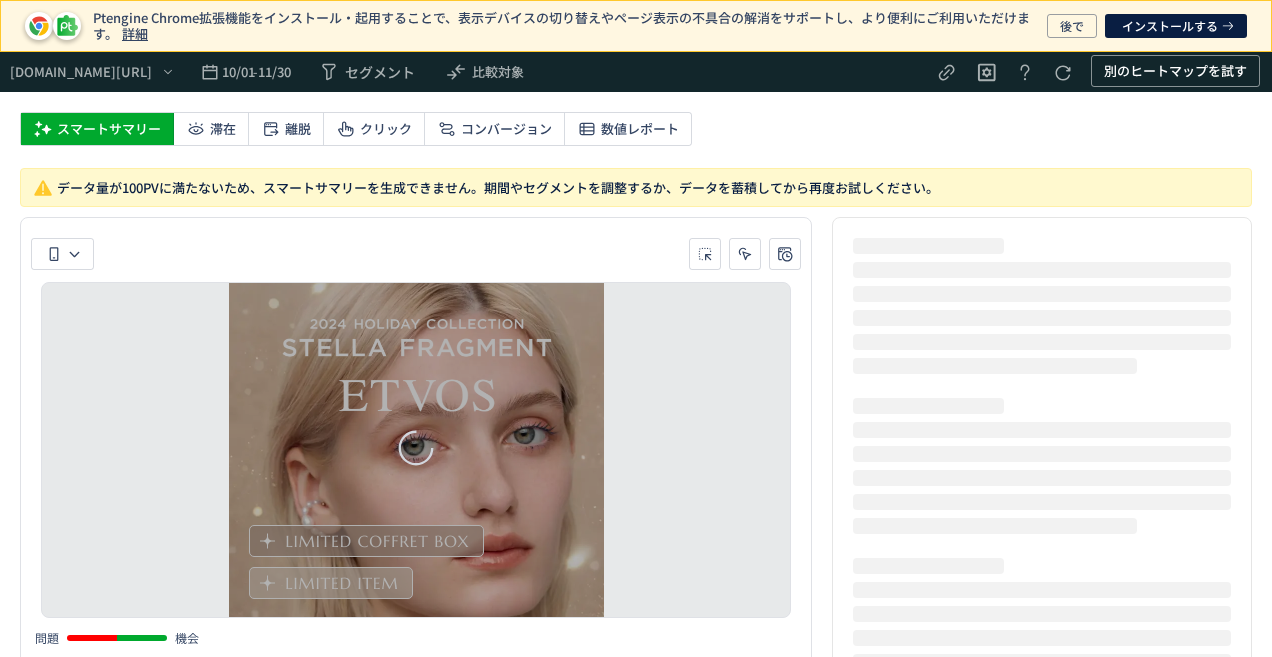 scroll, scrollTop: 0, scrollLeft: 0, axis: both 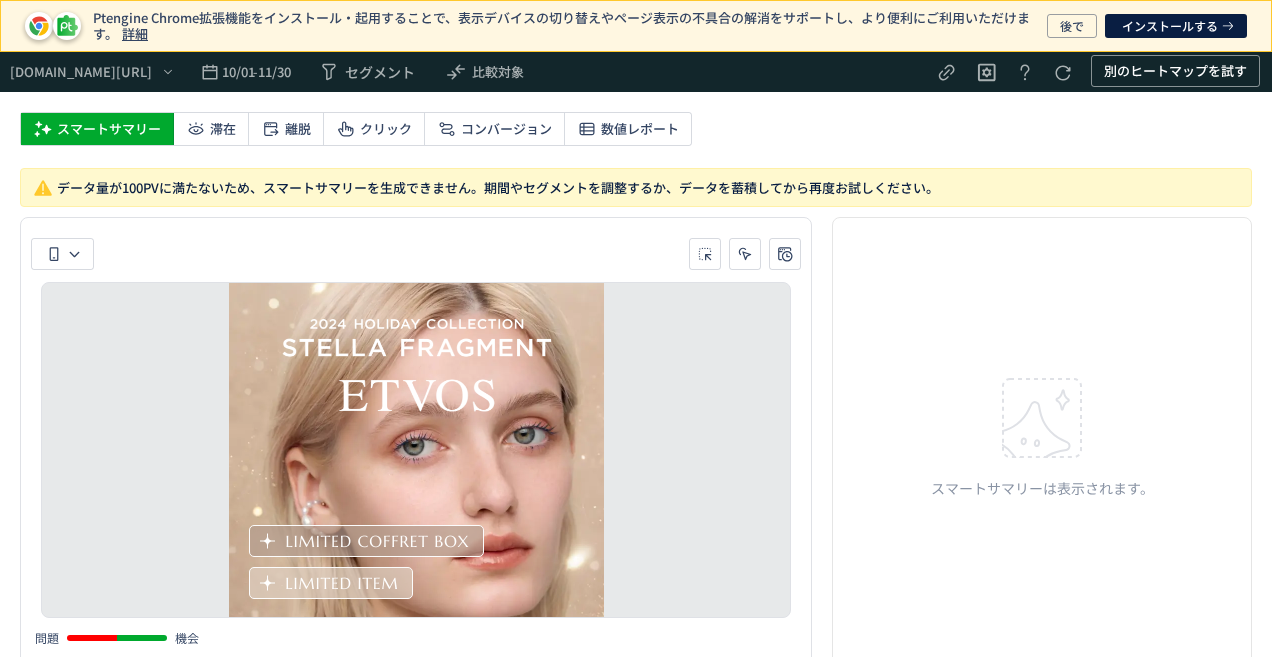 click on "データ量が100PVに満たないため、スマートサマリーを生成できません。期間やセグメントを調整するか、データを蓄積してから再度お試しください。" at bounding box center (636, 187) 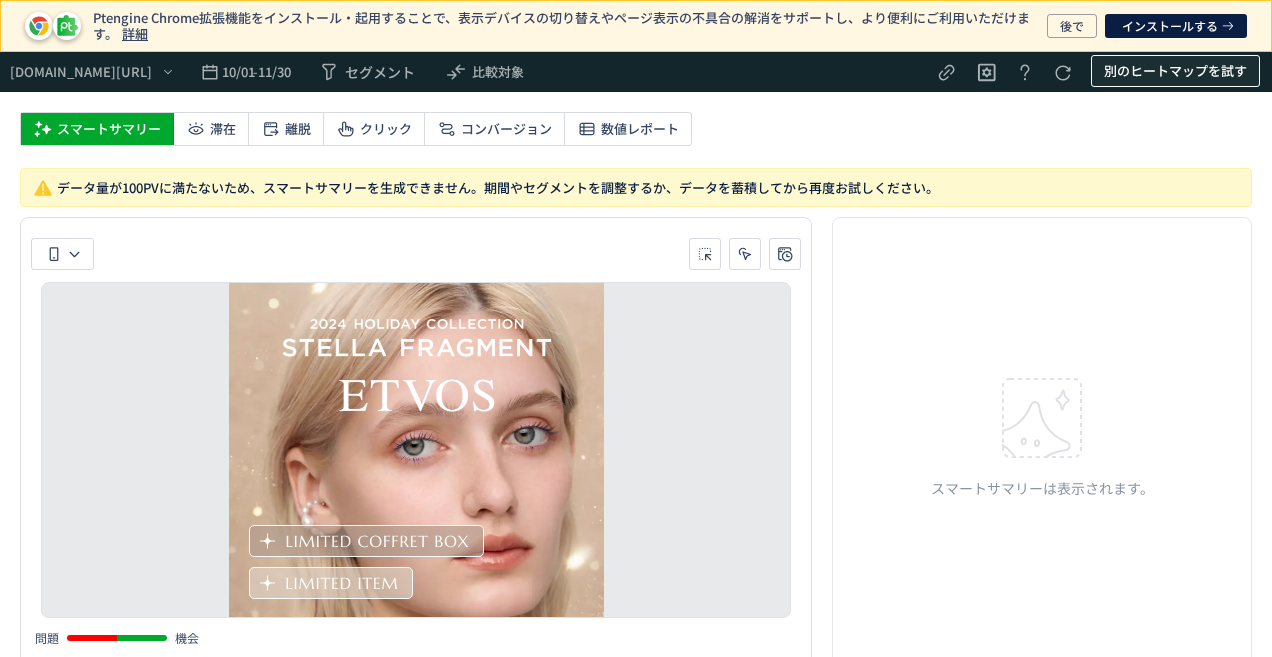 click on "別のヒートマップを試す" 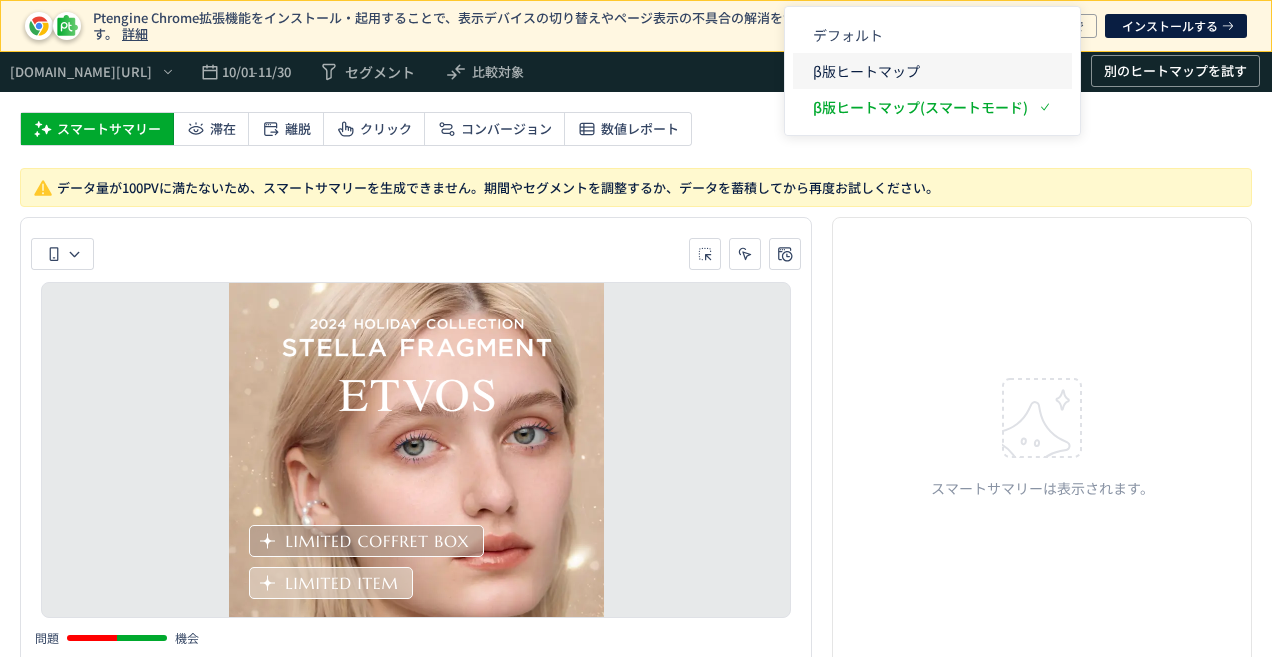 click on "β版ヒートマップ" at bounding box center (920, 71) 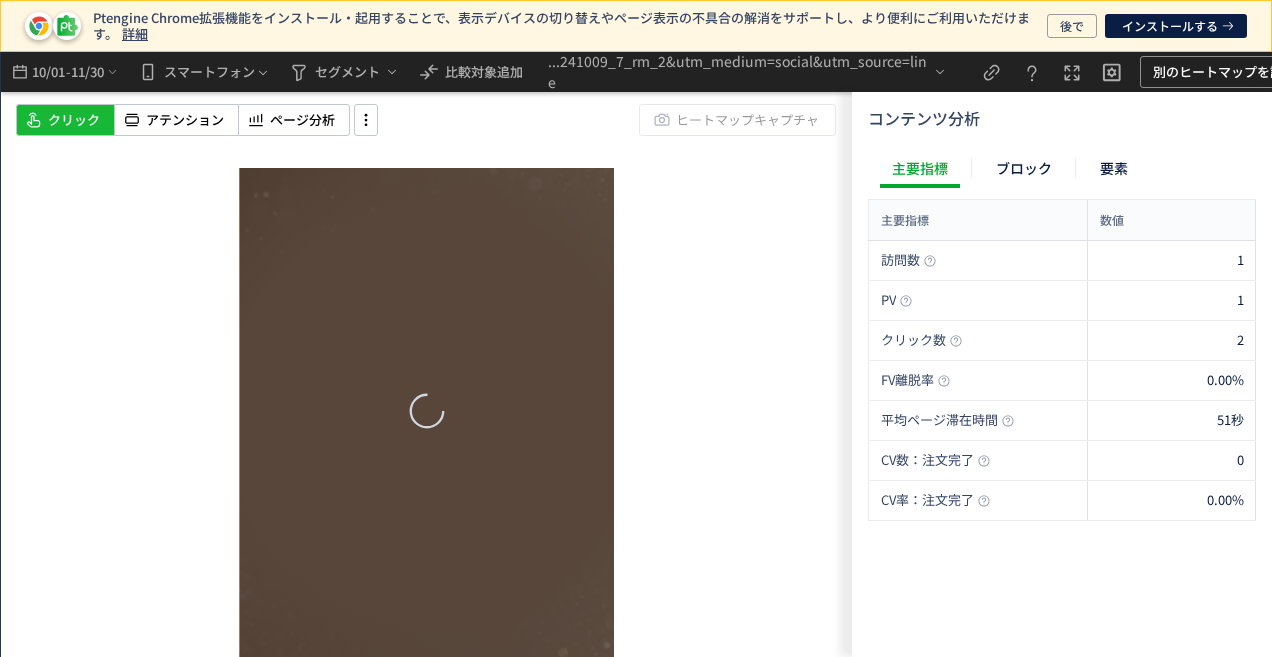 scroll, scrollTop: 0, scrollLeft: 0, axis: both 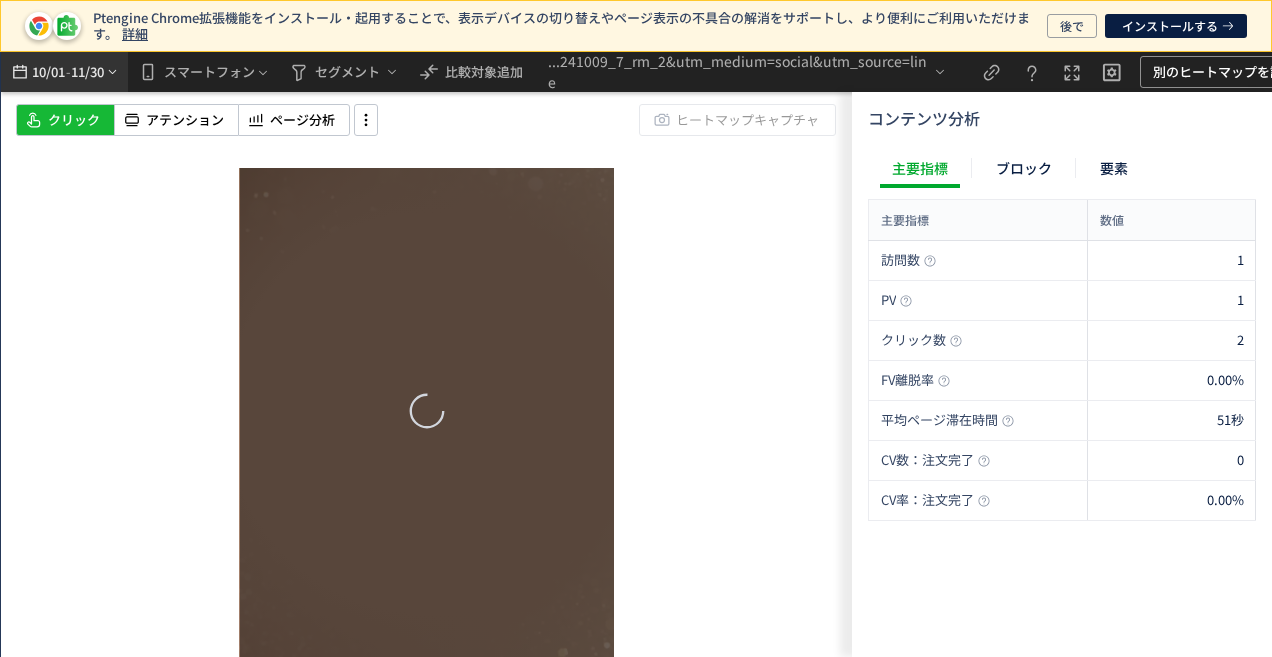 click on "10/01" at bounding box center (48, 72) 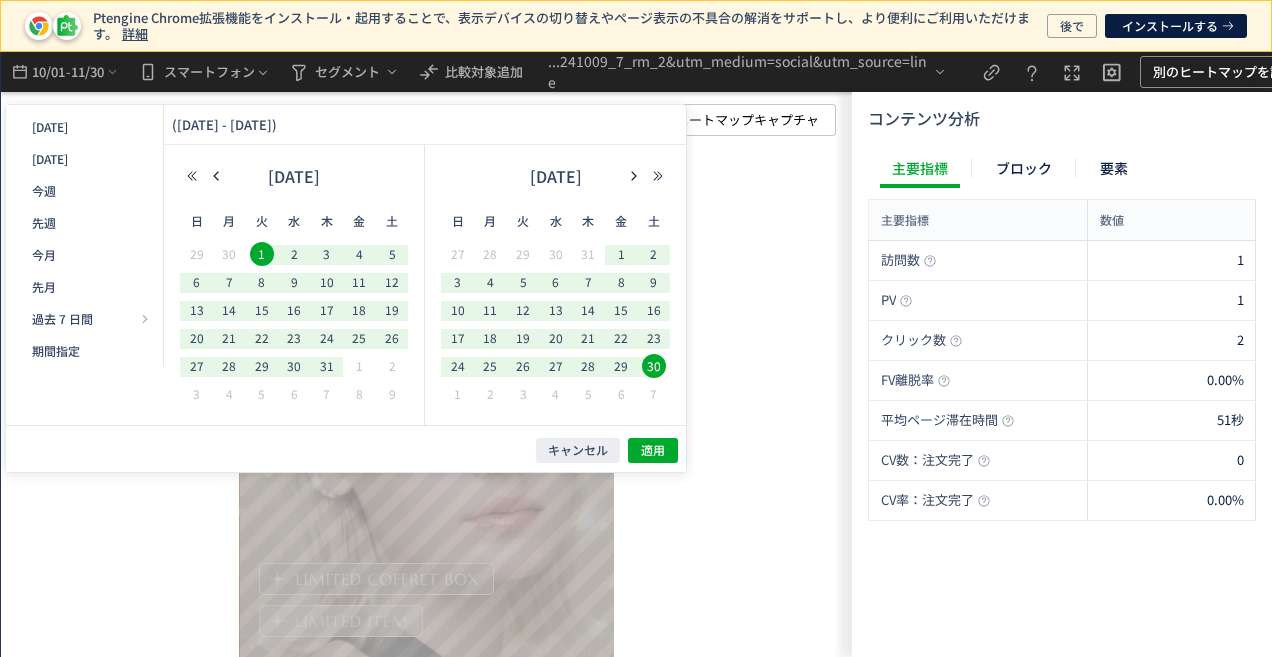 scroll, scrollTop: 0, scrollLeft: 0, axis: both 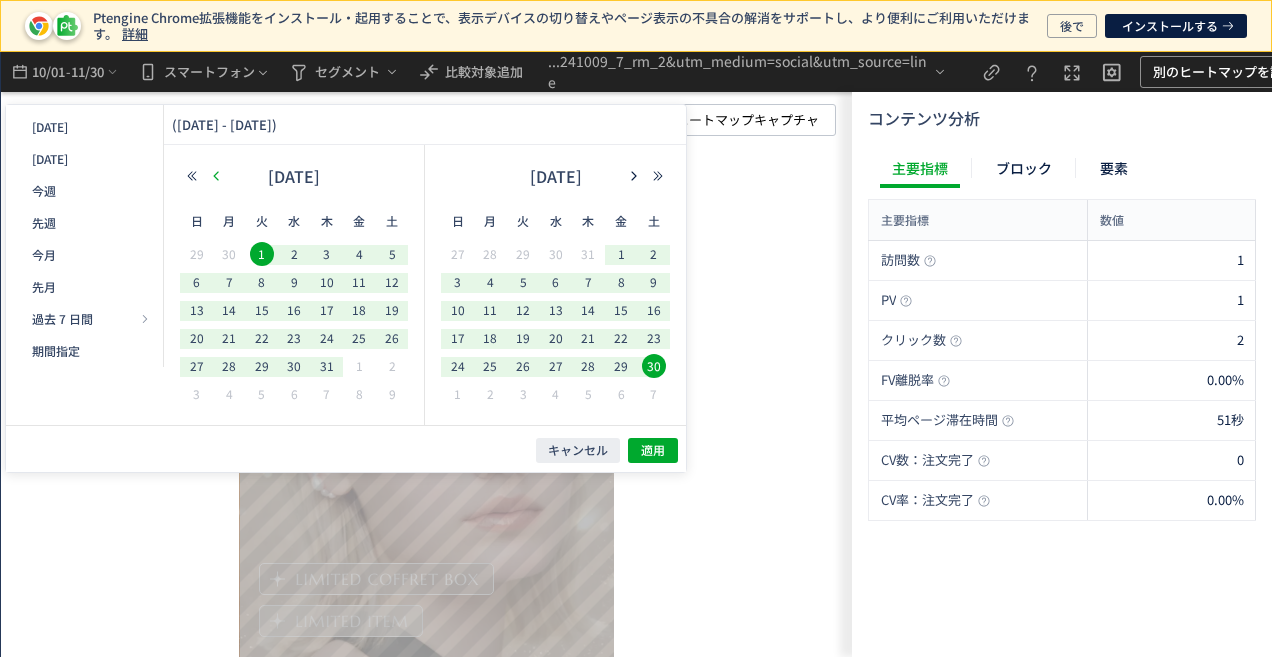 click at bounding box center [216, 176] 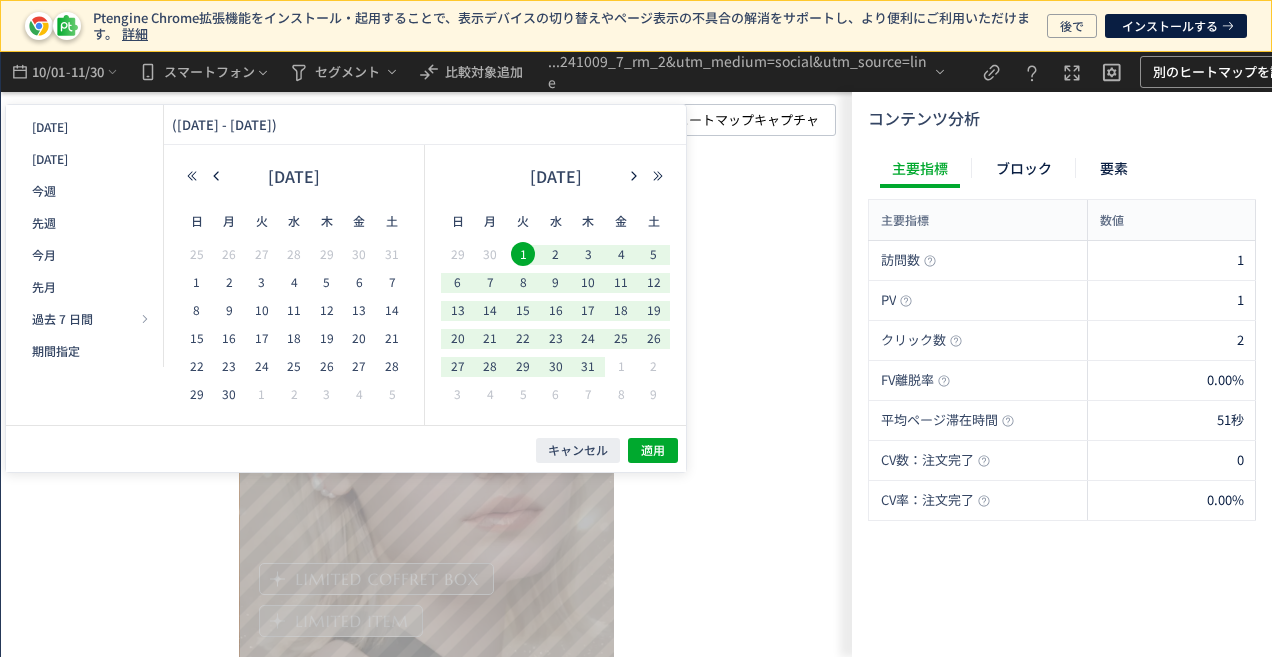 click on "1" at bounding box center [523, 254] 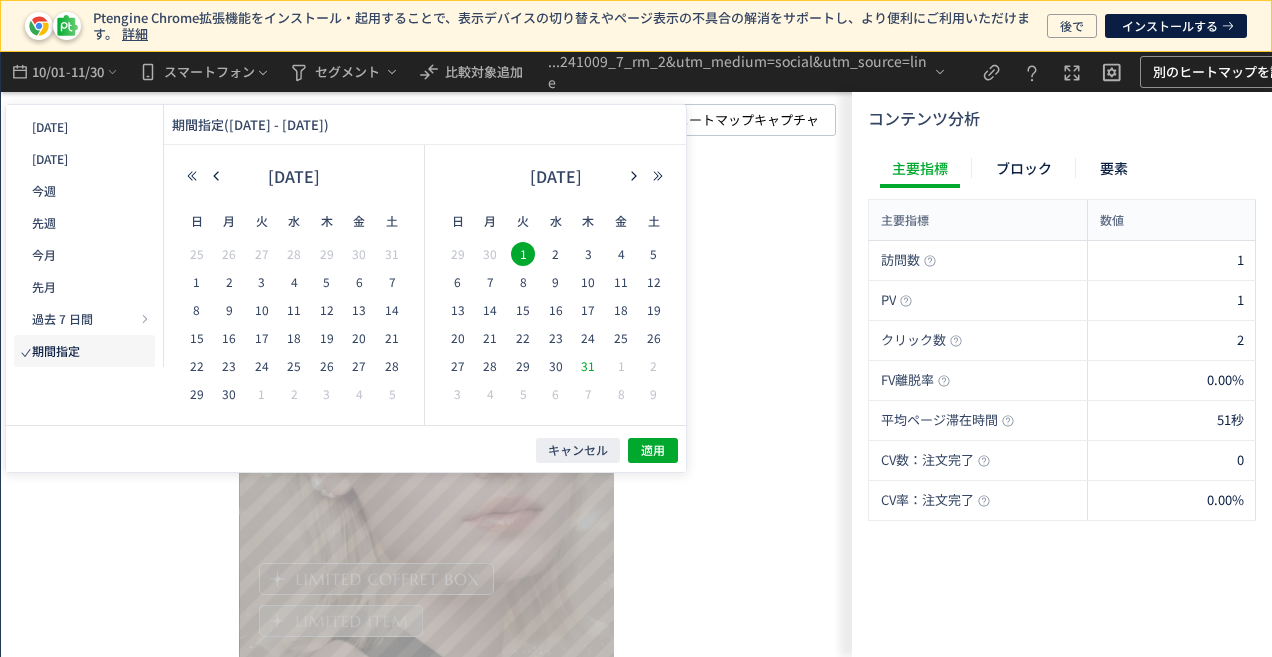 click on "31" at bounding box center (588, 366) 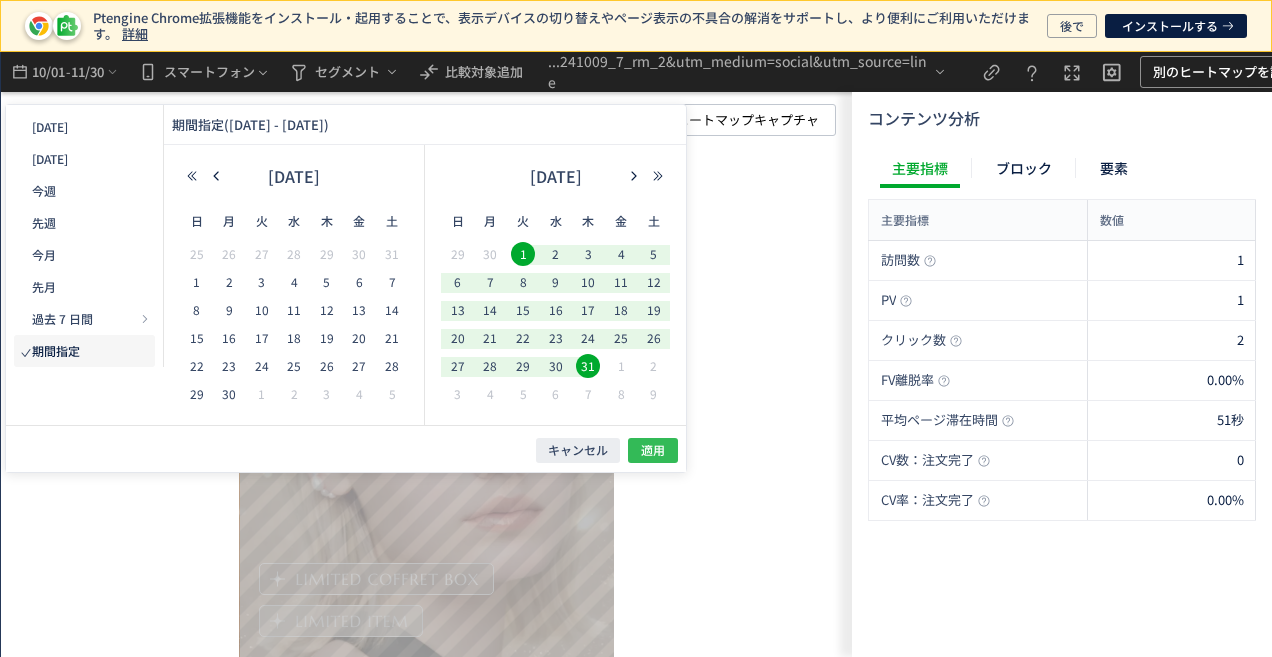 click on "適用" at bounding box center [653, 450] 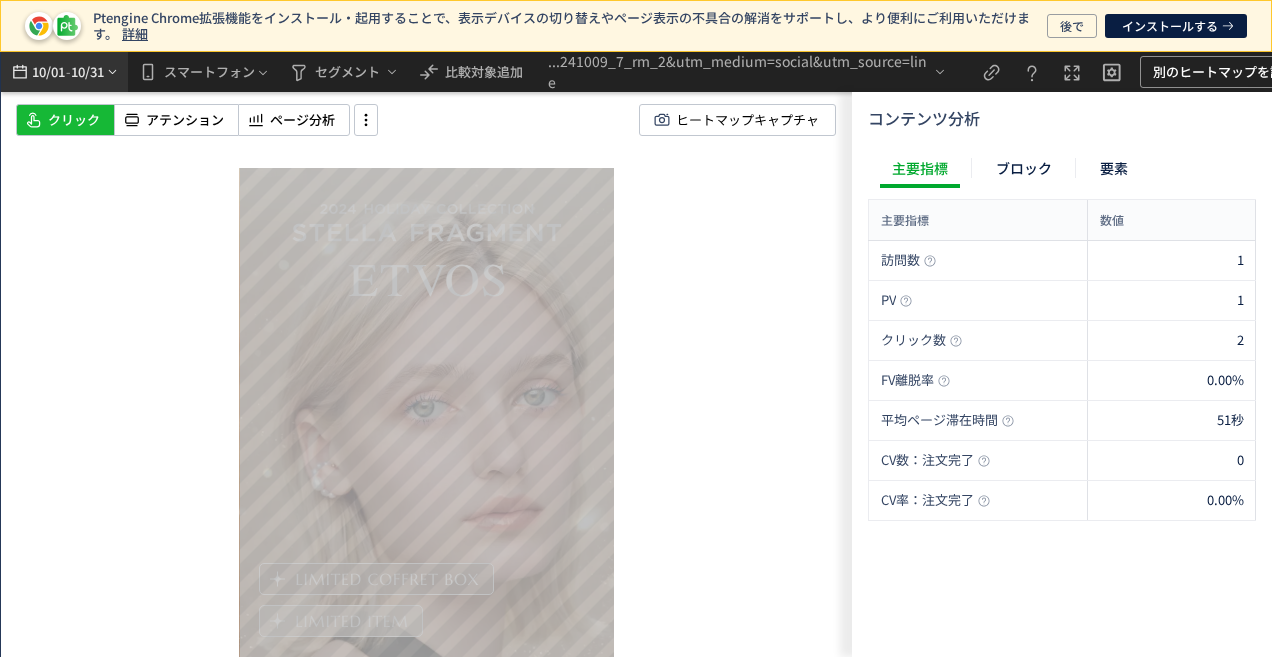 click on "10/01" at bounding box center (48, 72) 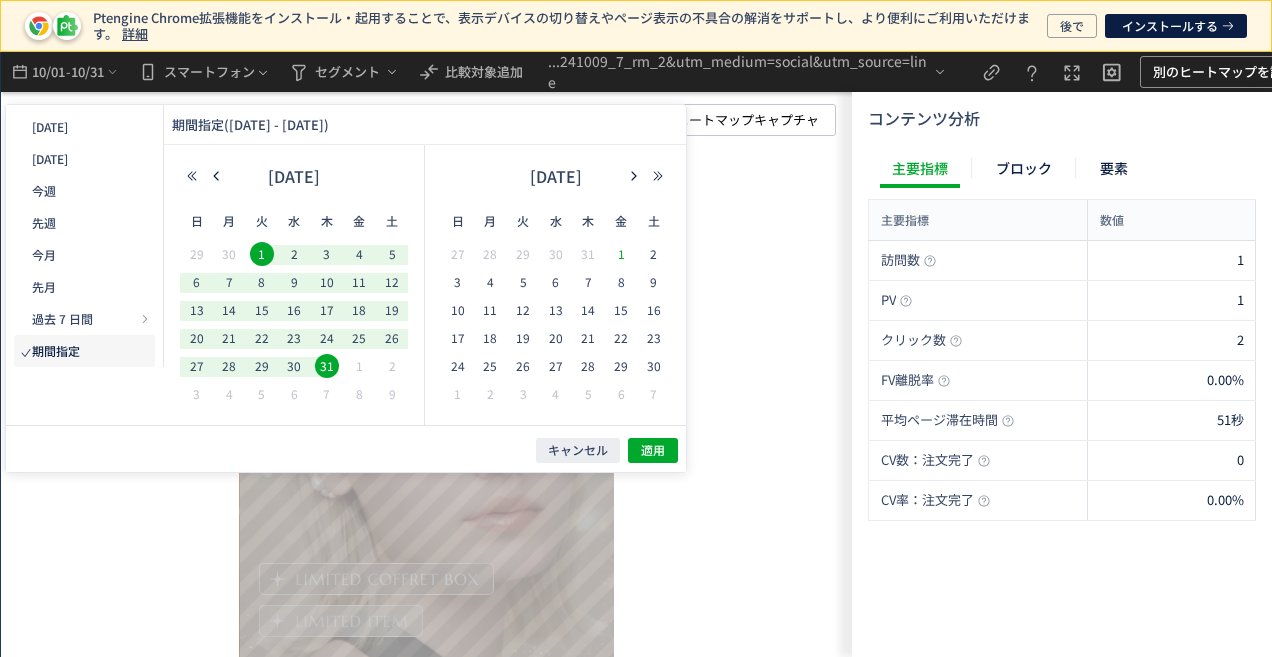 click on "1" at bounding box center [621, 254] 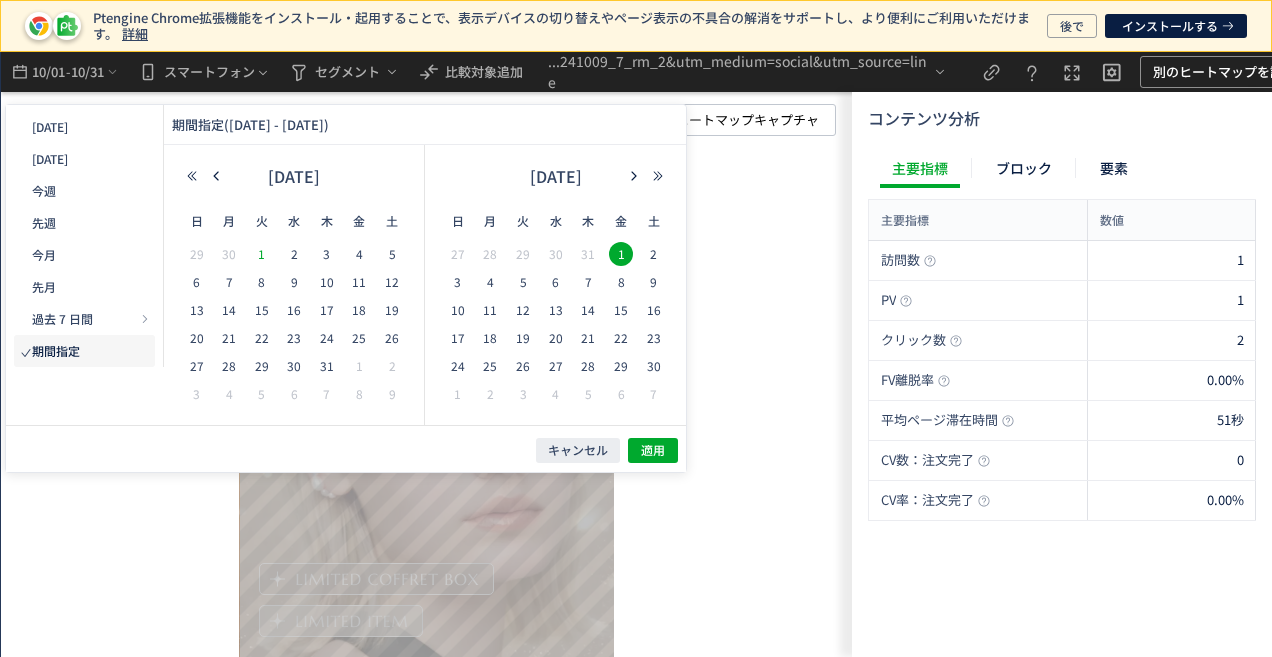 click on "1" at bounding box center [262, 254] 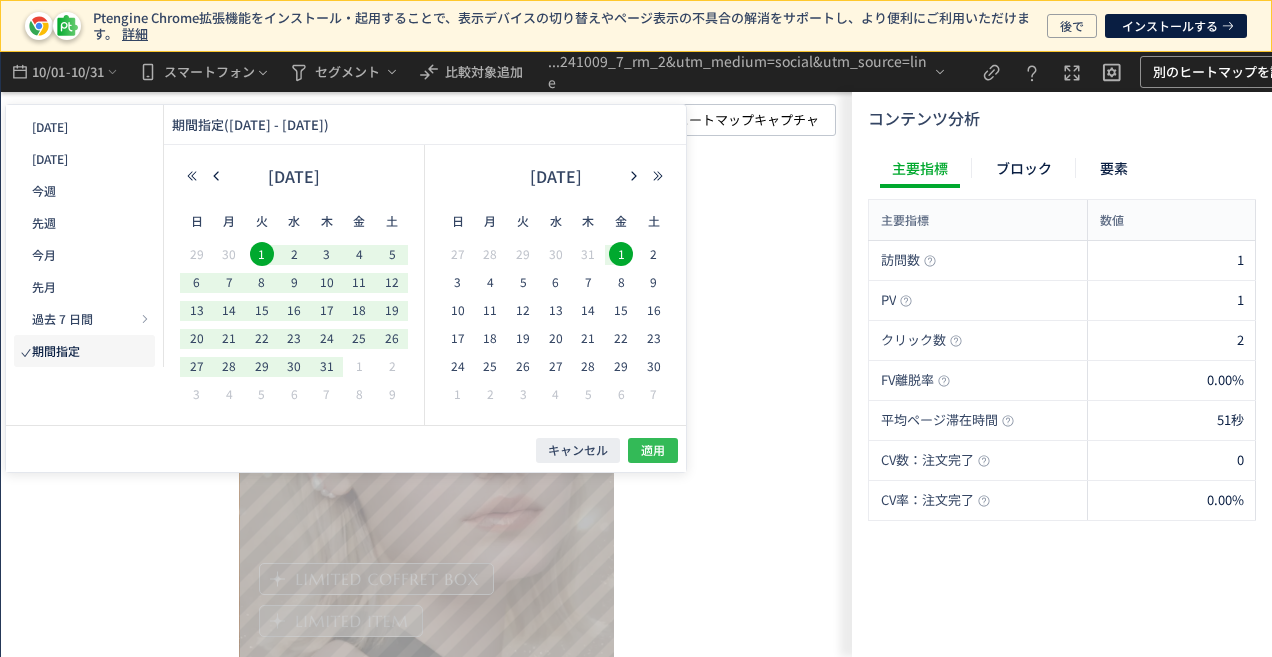 click on "適用" at bounding box center [653, 450] 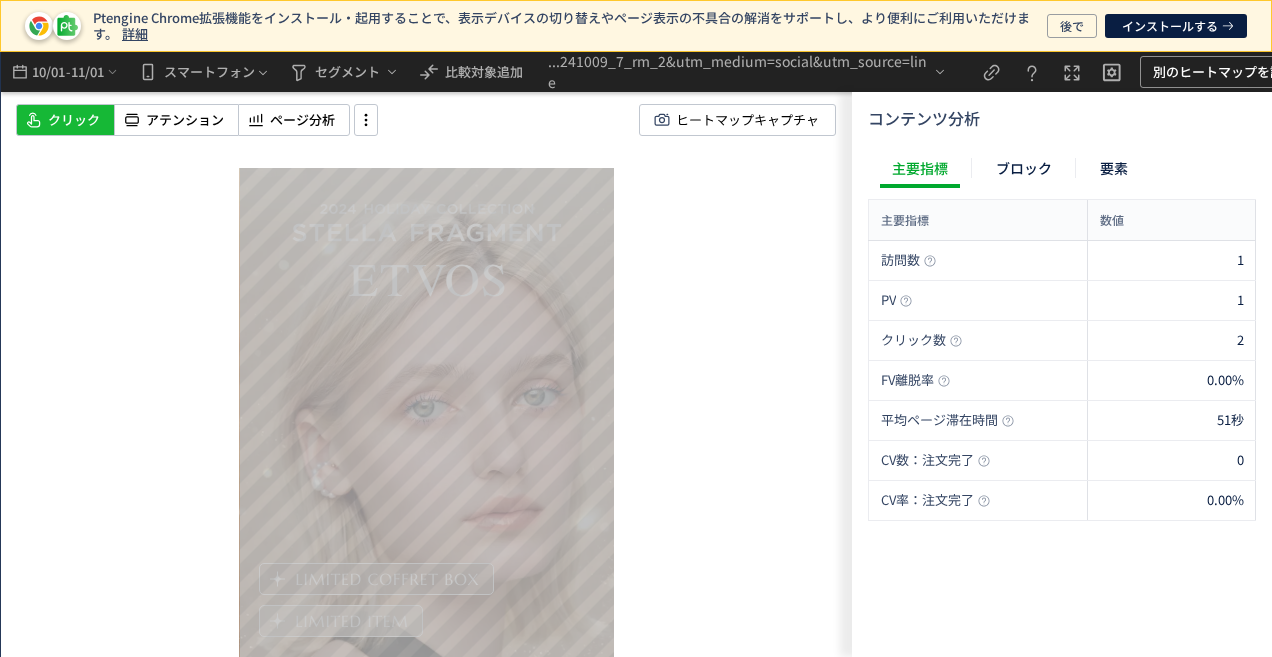 scroll, scrollTop: 414, scrollLeft: 0, axis: vertical 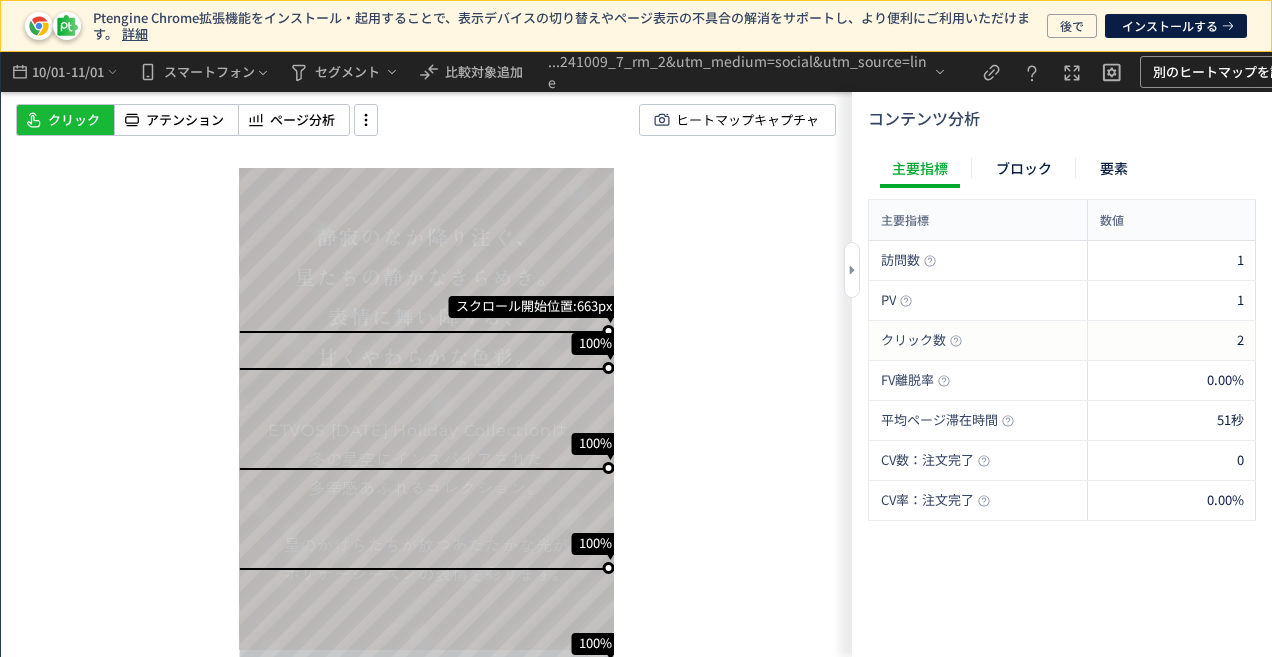 click on "2" 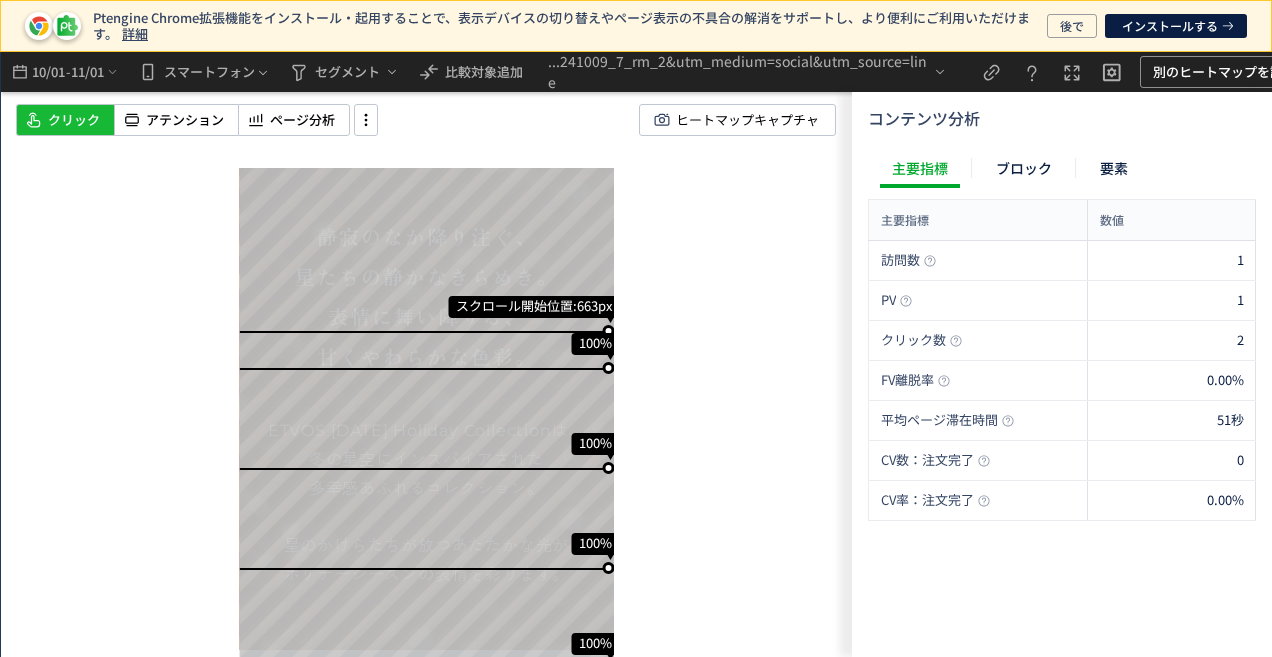 scroll, scrollTop: 316, scrollLeft: 0, axis: vertical 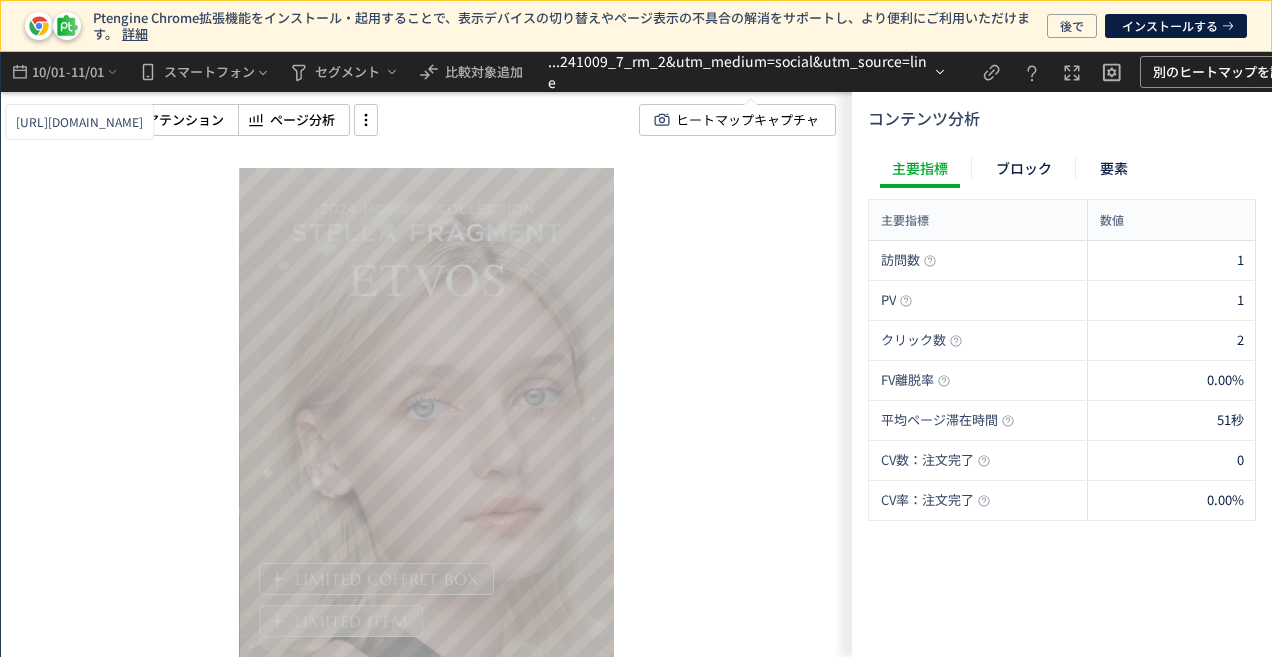 click on "...241009_7_rm_2&utm_medium=social&utm_source=line" at bounding box center [740, 72] 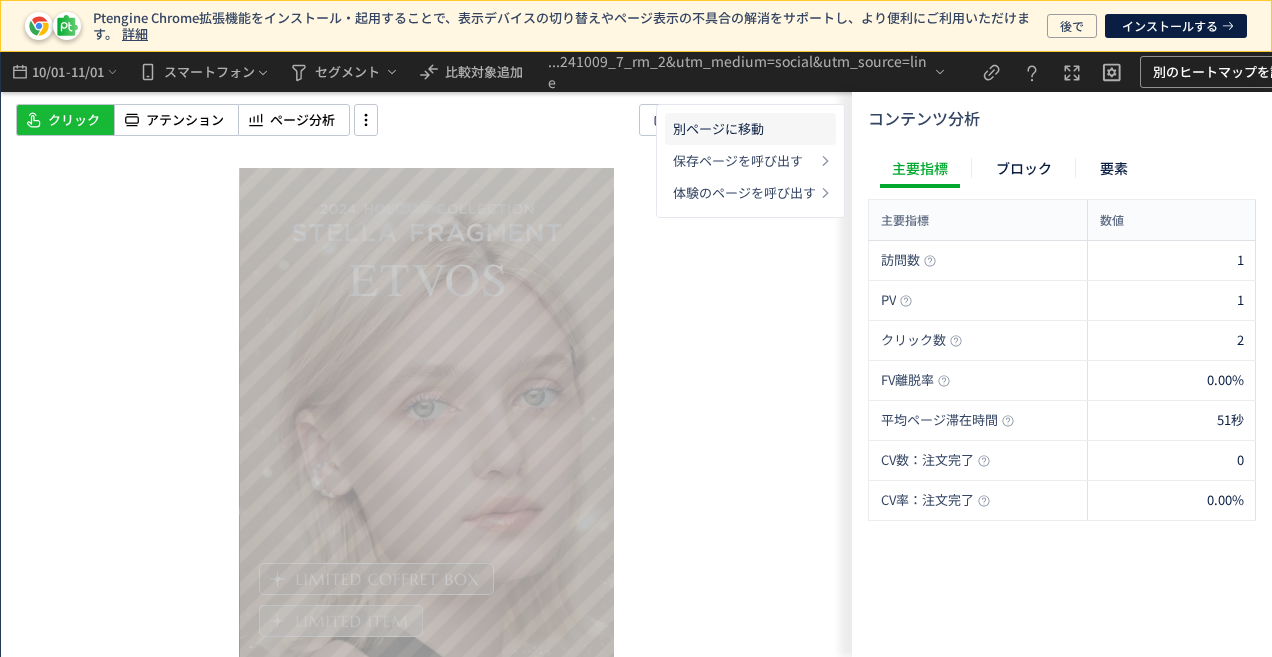 click on "別ページに移動" 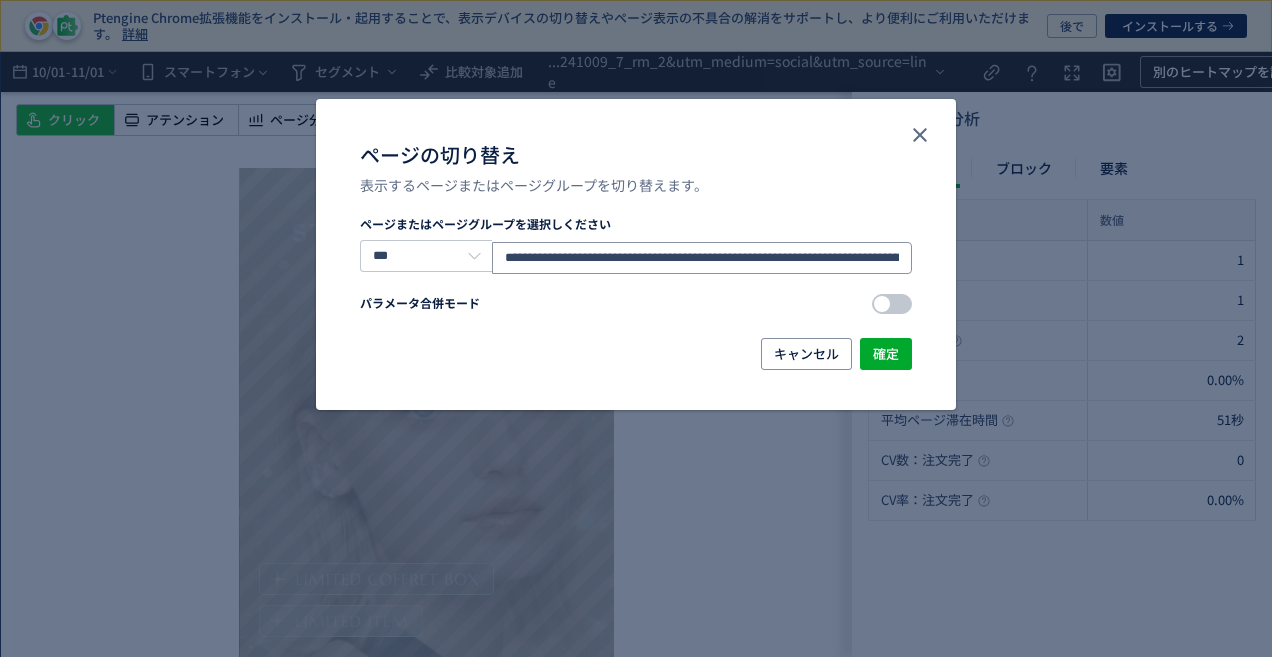 click on "**********" 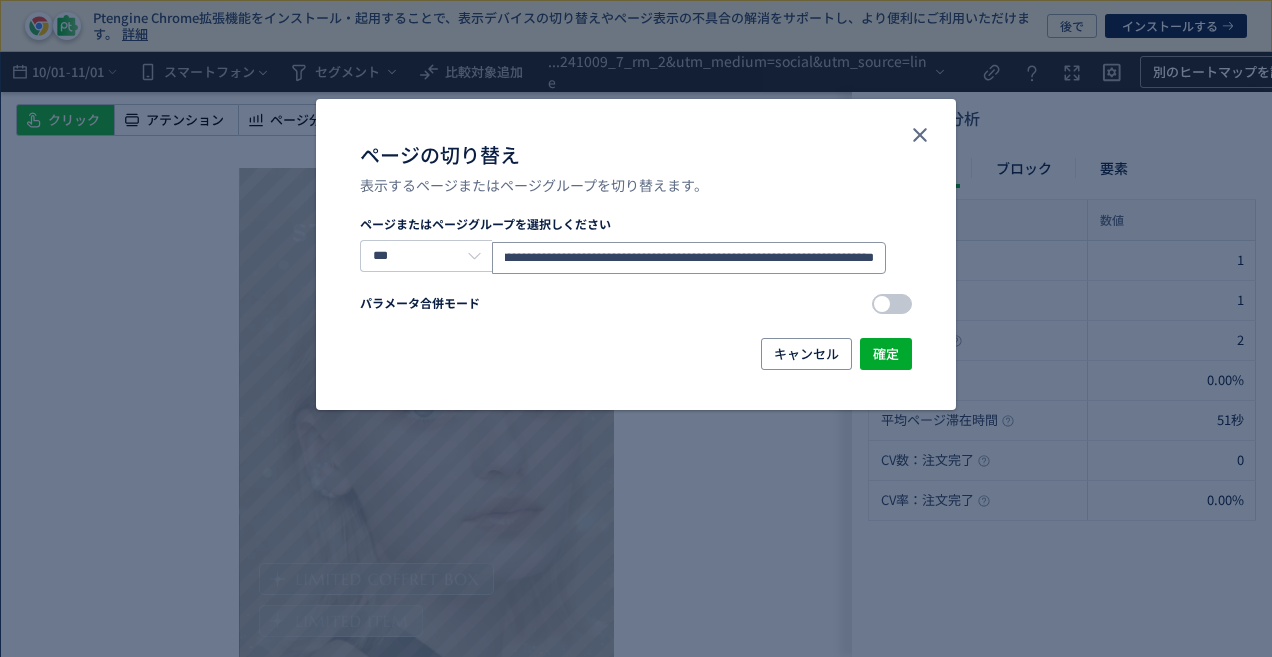 scroll, scrollTop: 0, scrollLeft: 1866, axis: horizontal 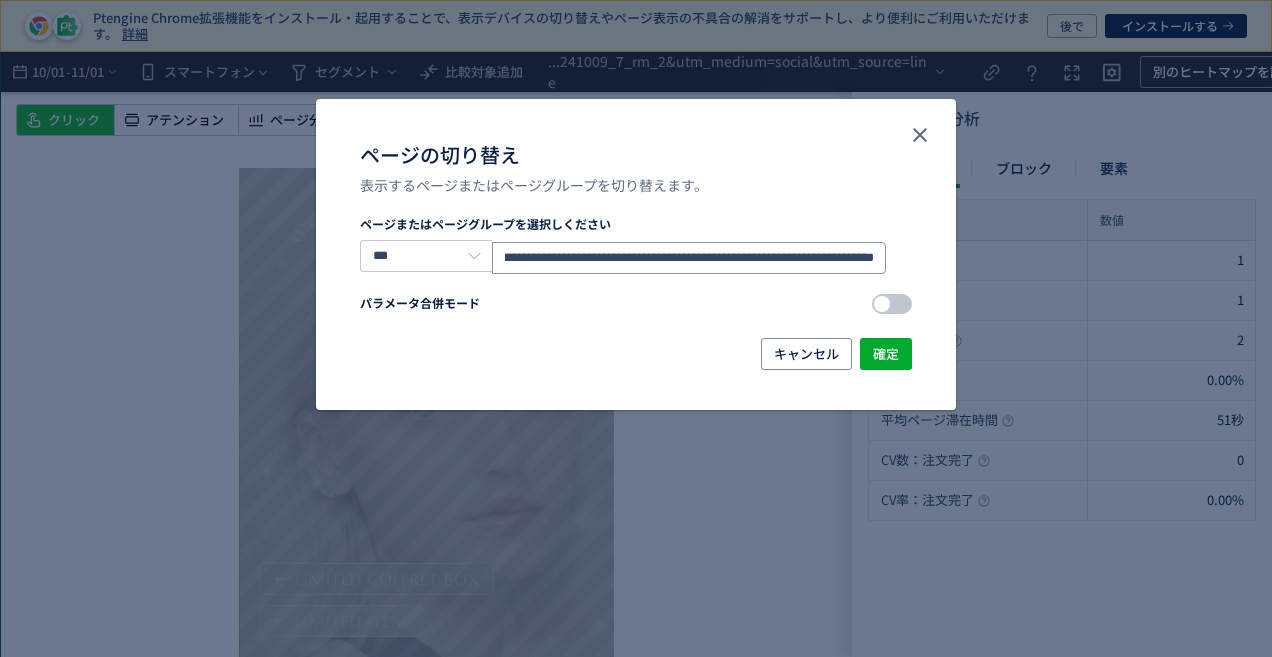 drag, startPoint x: 695, startPoint y: 258, endPoint x: 1222, endPoint y: 258, distance: 527 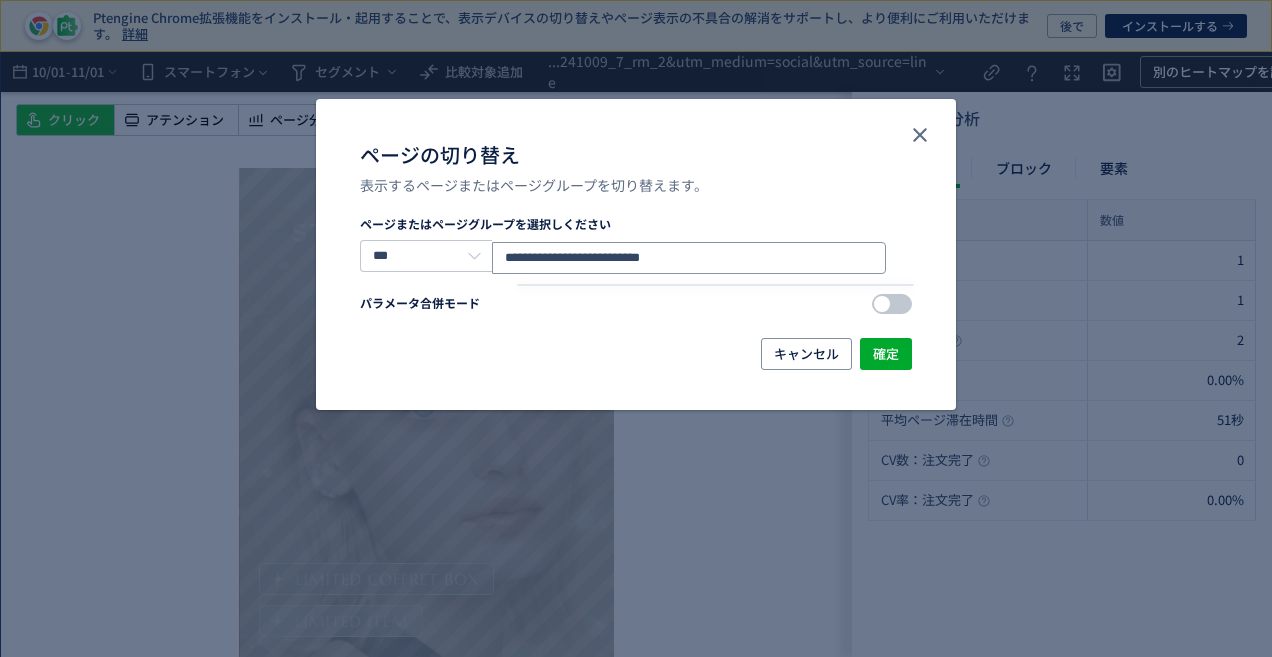scroll, scrollTop: 0, scrollLeft: 0, axis: both 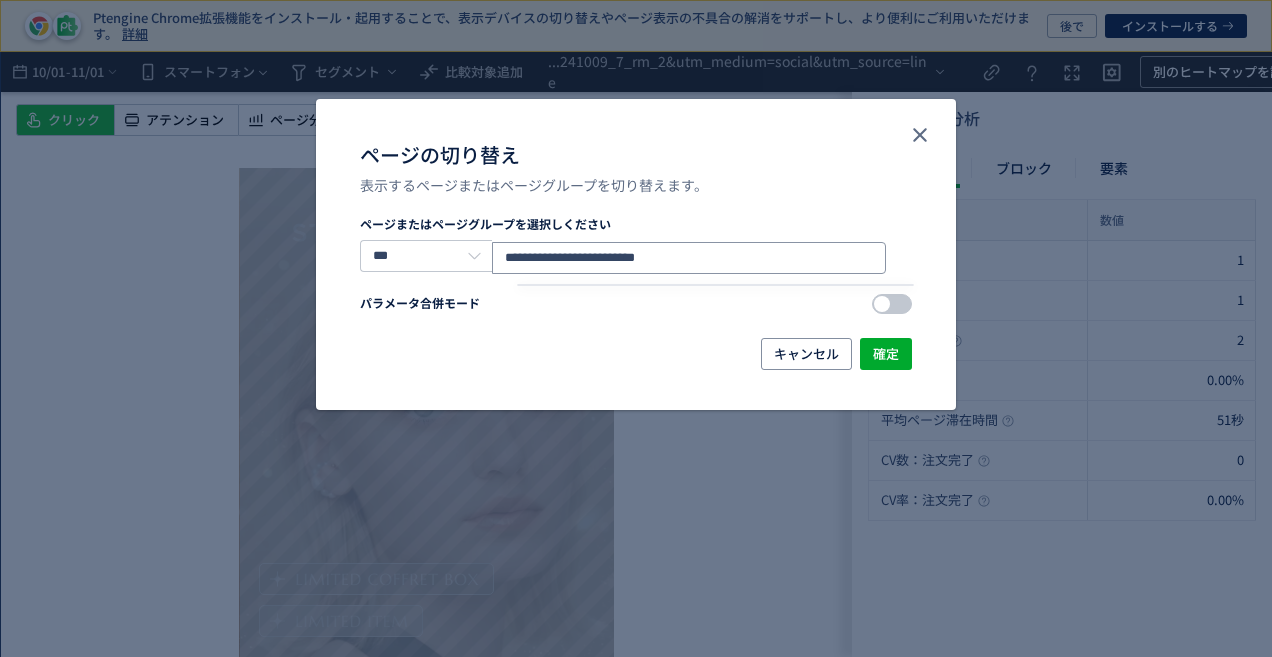 type on "**********" 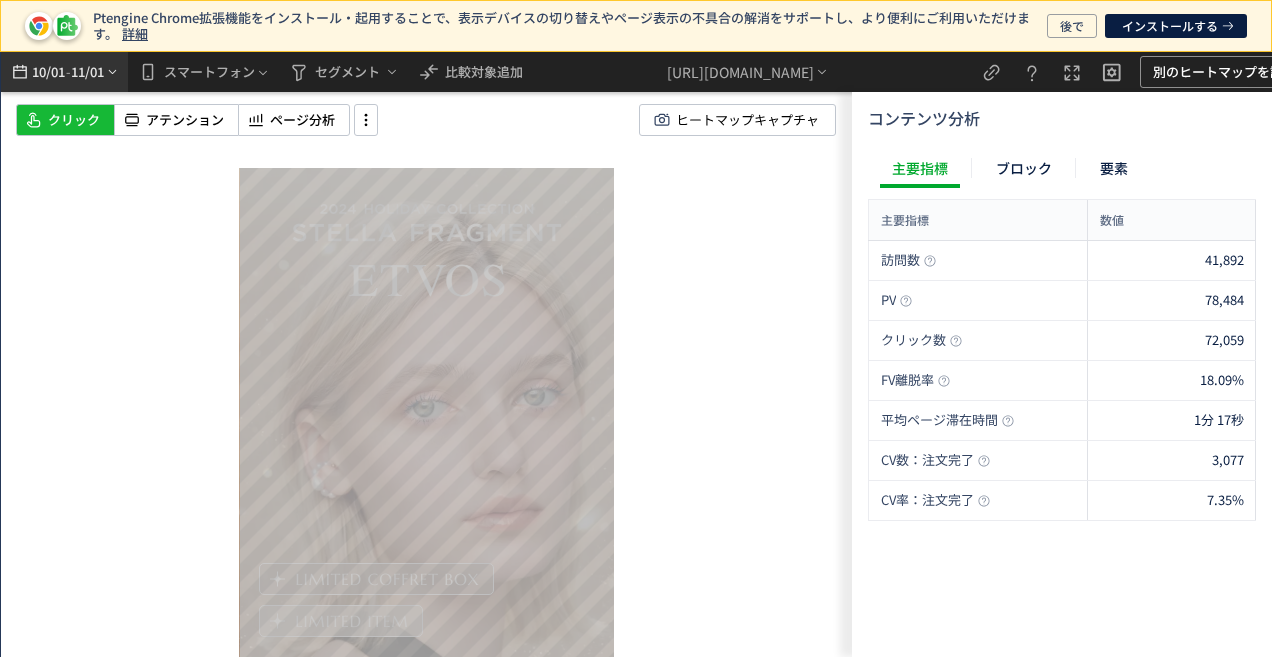 scroll, scrollTop: 0, scrollLeft: 0, axis: both 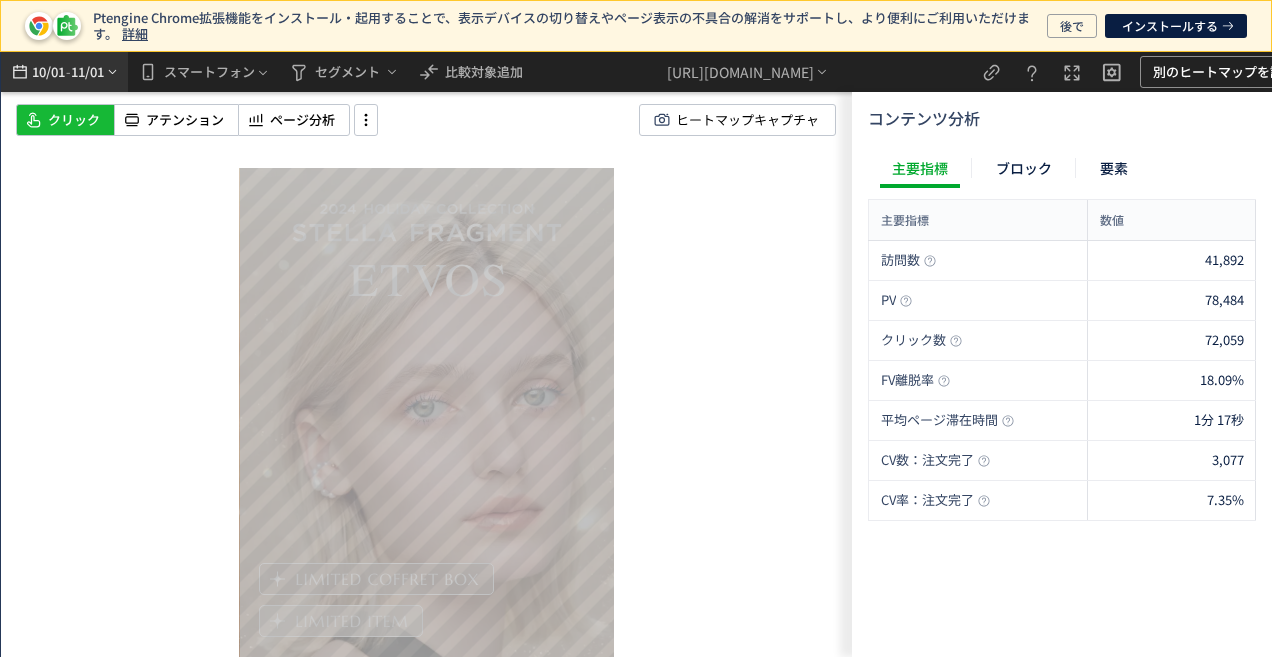 click 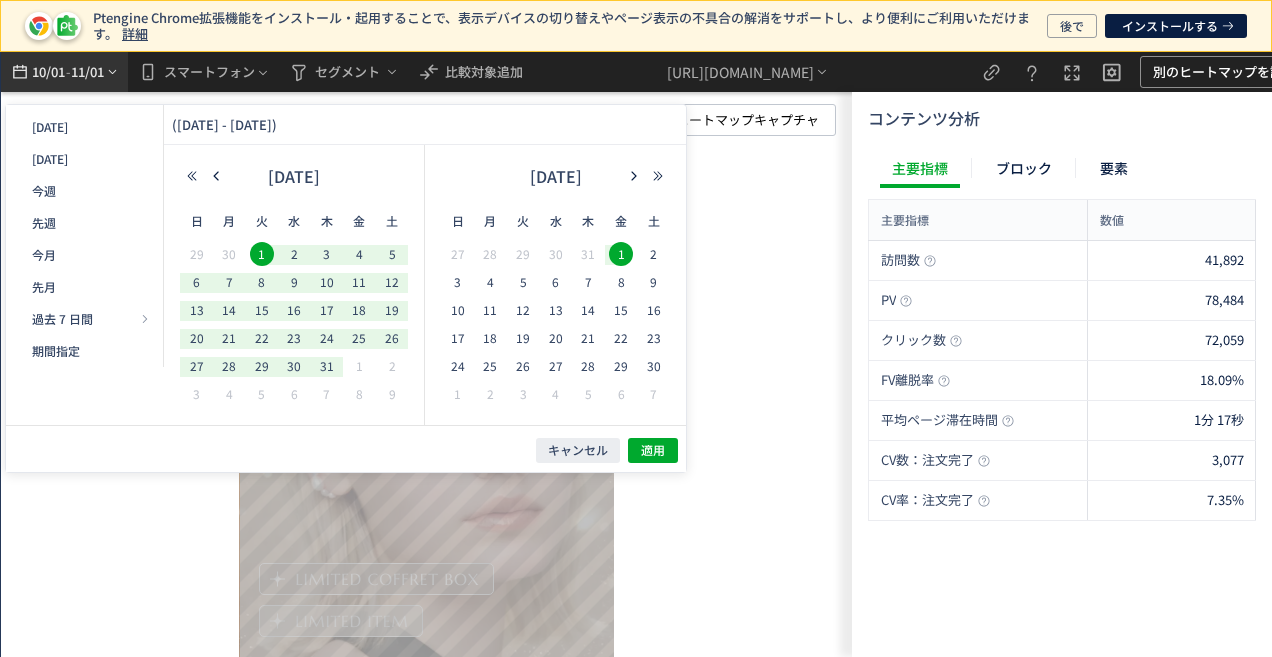 click 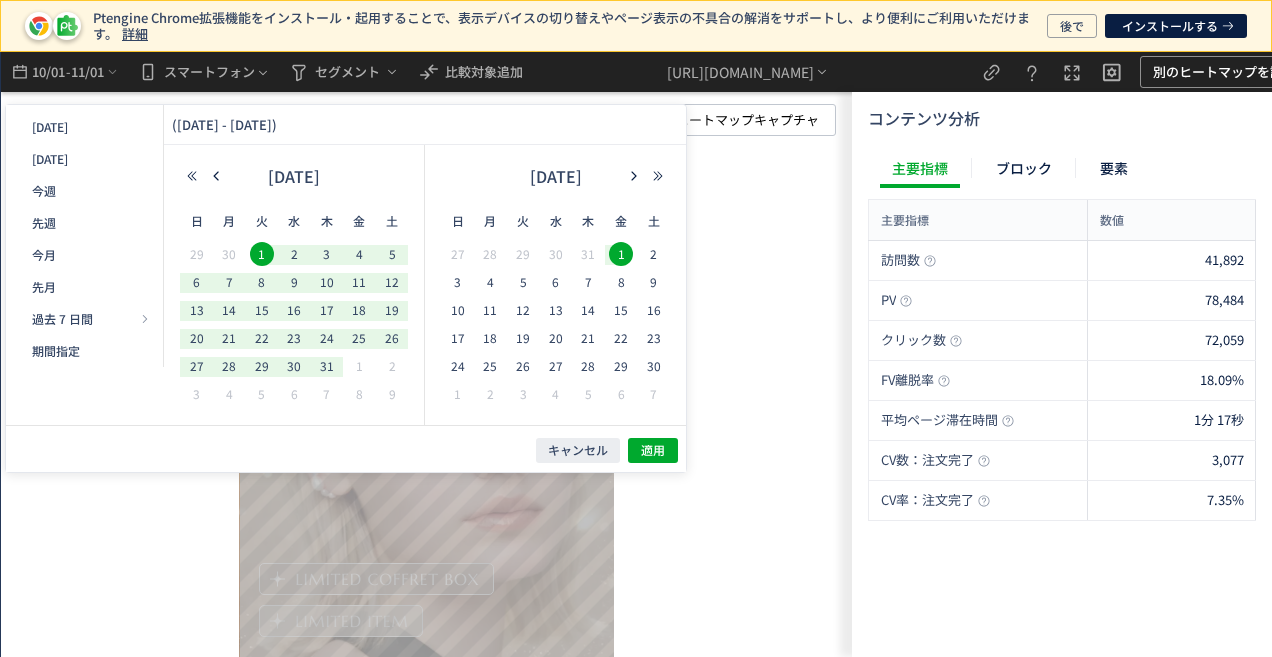 click on "スクロール開始位置:675px スクロール到達率 93% スクロール到達率 87% スクロール到達率 84% スクロール到達率 84% スクロール到達率 83% スクロール到達率 83% スクロール到達率 83% スクロール到達率 82% スクロール到達率 82% スクロール到達率 82% スクロール到達率 82% スクロール到達率 82% スクロール到達率 82% スクロール到達率 82% スクロール到達率 82% スクロール到達率 82% スクロール到達率 82% スクロール到達率 82% スクロール到達率 82% スクロール到達率 81% スクロール到達率 81% スクロール到達率 81% スクロール到達率 80% スクロール到達率 80% スクロール到達率 79% スクロール到達率 79% スクロール到達率 78% スクロール到達率 78% スクロール到達率 77% スクロール到達率 77% スクロール到達率 76% スクロール到達率 76% スクロール到達率 75% スクロール到達率 73% 72%" 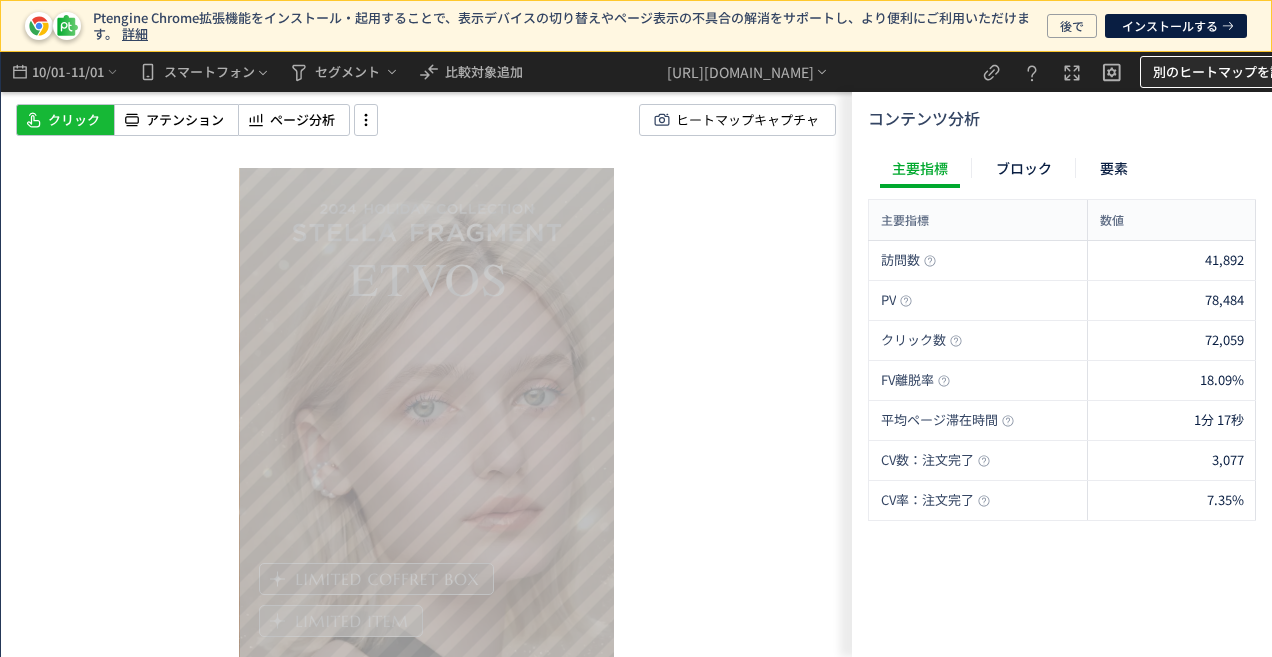 click on "別のヒートマップを試す" at bounding box center [1224, 72] 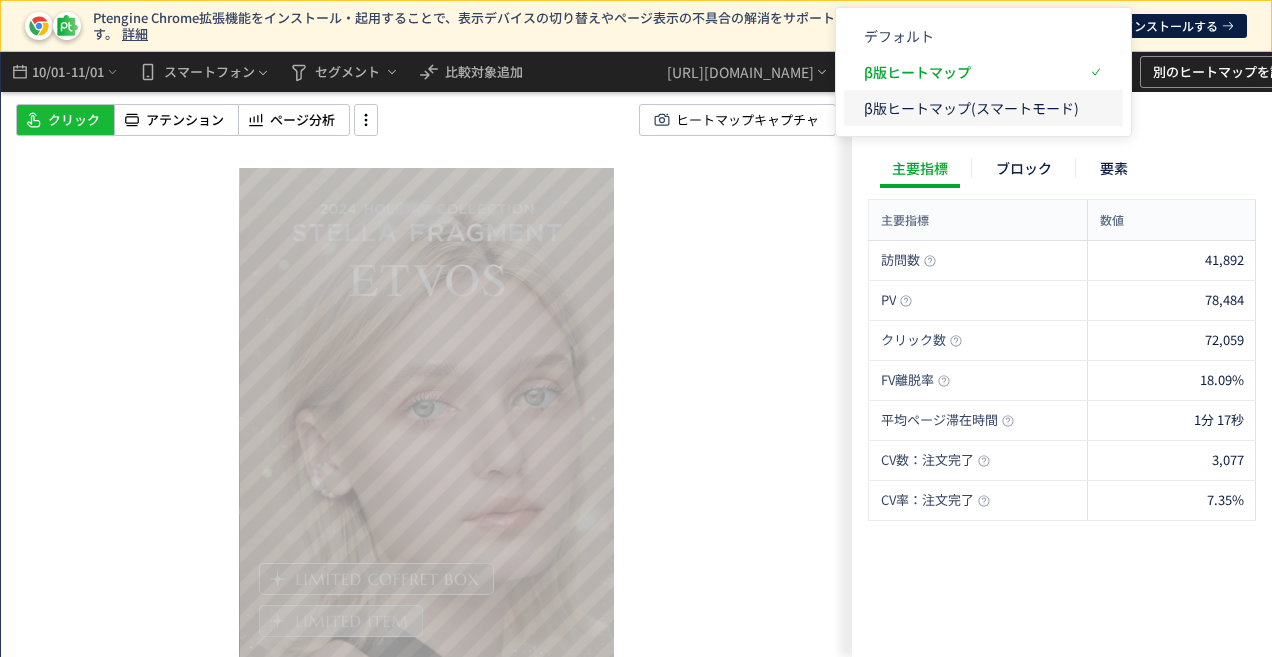 click on "β版ヒートマップ(スマートモード)" at bounding box center (971, 108) 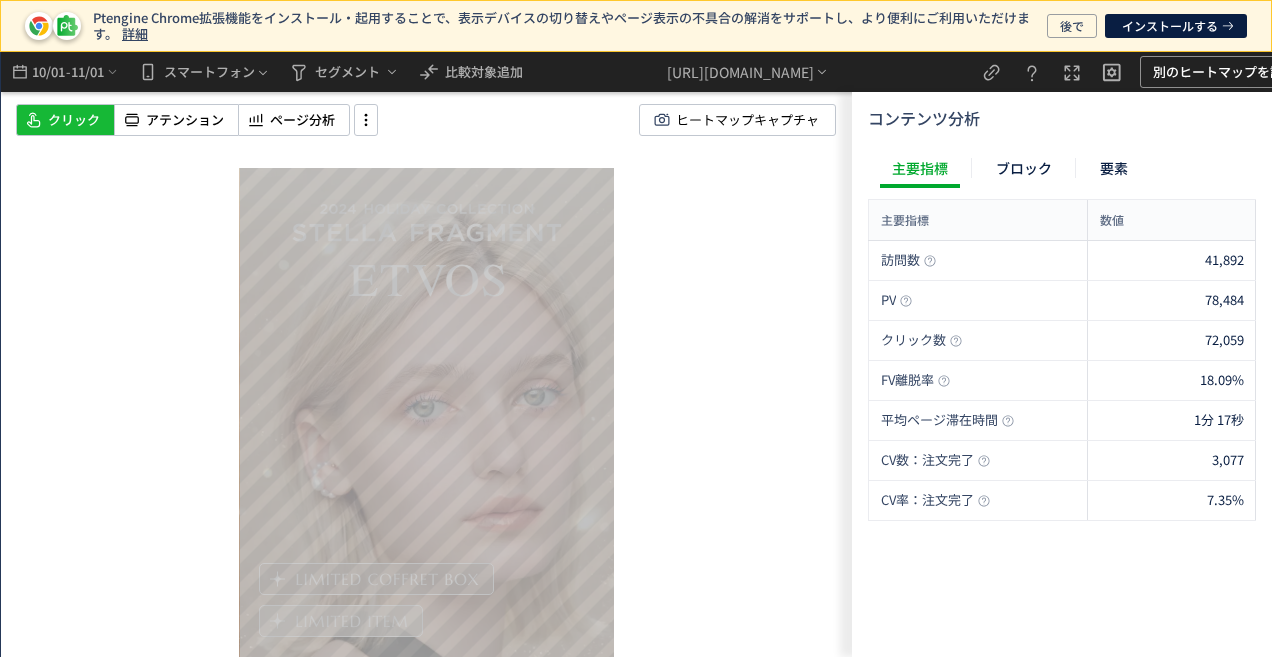 scroll, scrollTop: 0, scrollLeft: 0, axis: both 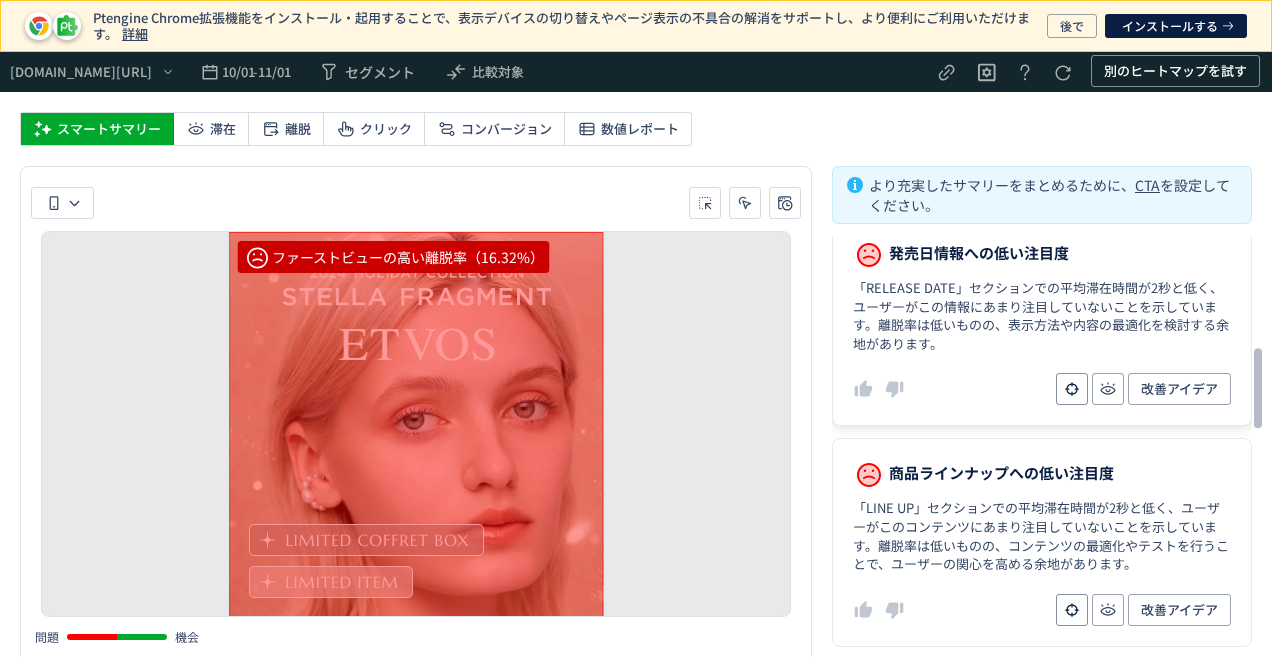 click on "「RELEASE DATE」セクションでの平均滞在時間が2秒と低く、ユーザーがこの情報にあまり注目していないことを示しています。離脱率は低いものの、表示方法や内容の最適化を検討する余地があります。" at bounding box center [1042, 316] 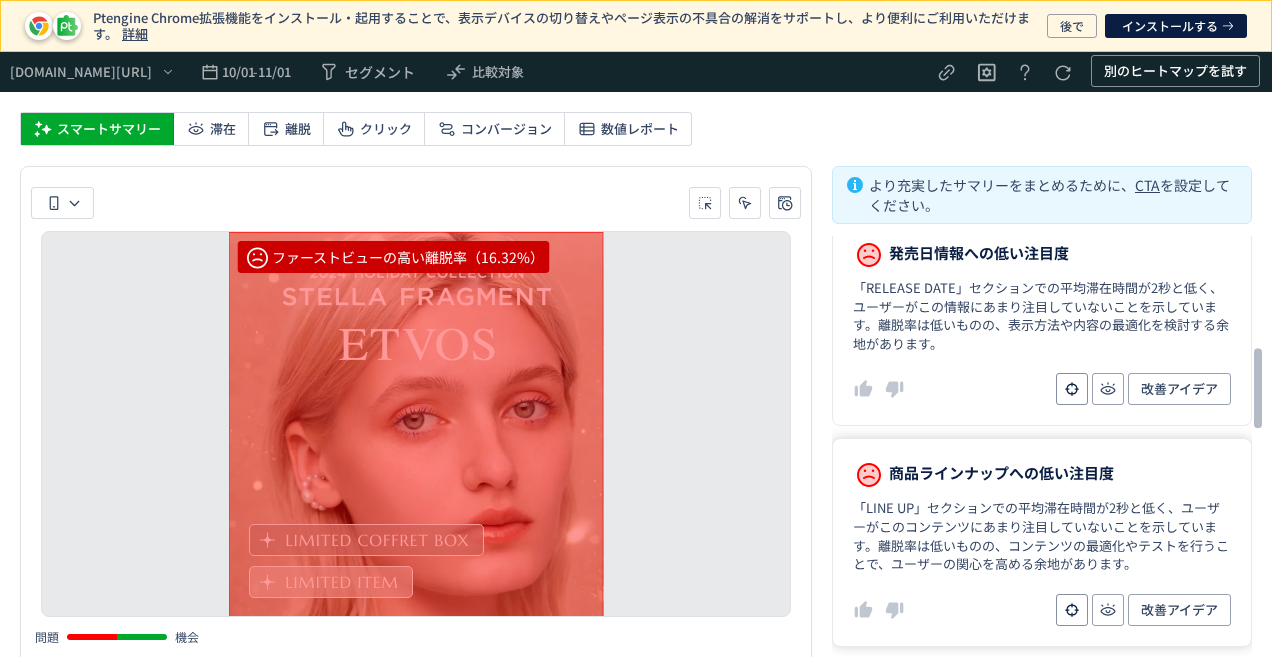 click on "「LINE UP」セクションでの平均滞在時間が2秒と低く、ユーザーがこのコンテンツにあまり注目していないことを示しています。離脱率は低いものの、コンテンツの最適化やテストを行うことで、ユーザーの関心を高める余地があります。" at bounding box center (1042, 536) 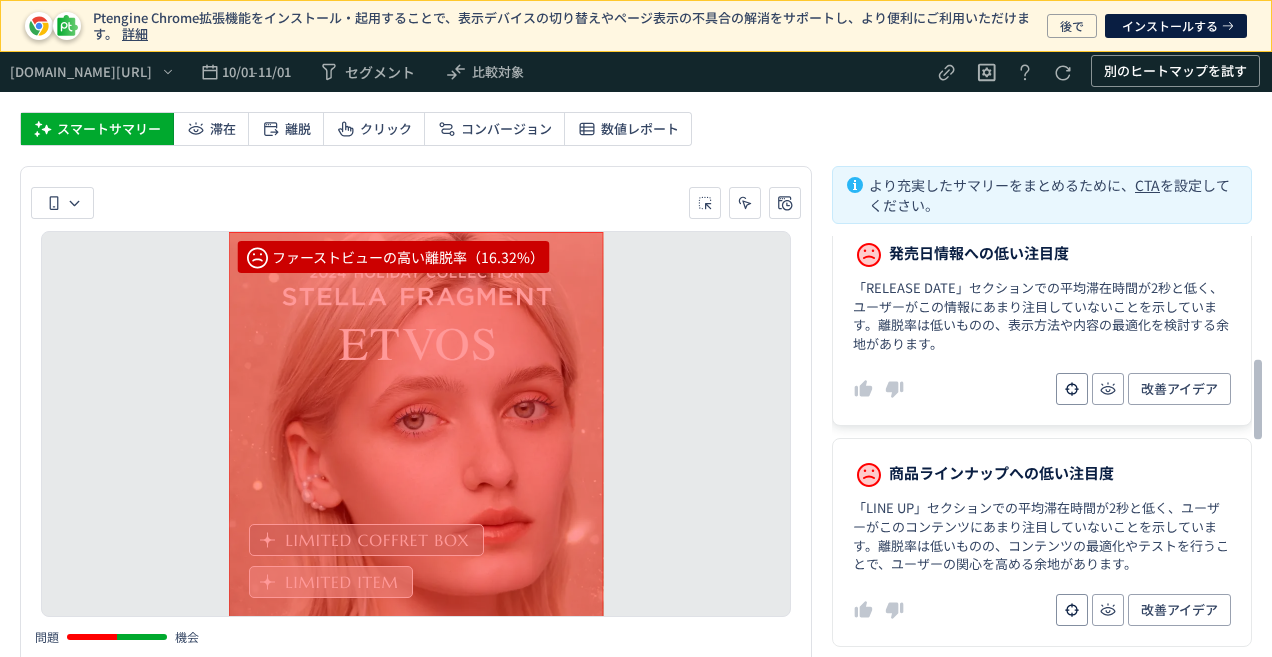 scroll, scrollTop: 700, scrollLeft: 0, axis: vertical 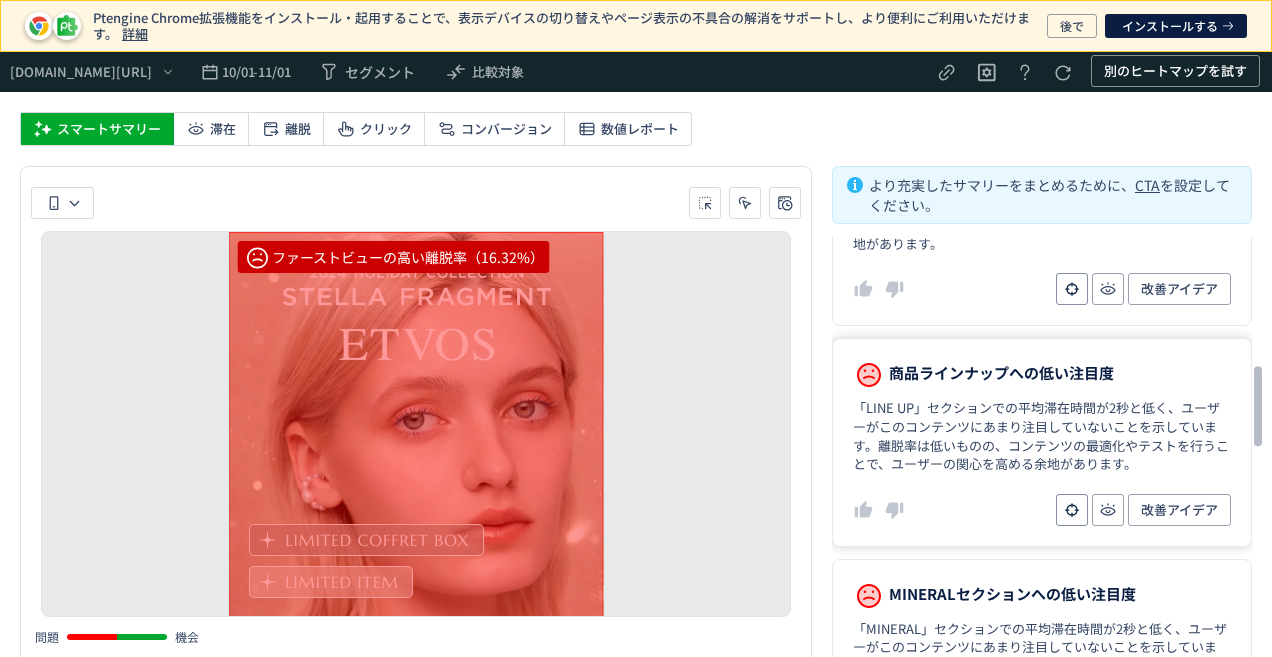 click on "「LINE UP」セクションでの平均滞在時間が2秒と低く、ユーザーがこのコンテンツにあまり注目していないことを示しています。離脱率は低いものの、コンテンツの最適化やテストを行うことで、ユーザーの関心を高める余地があります。" at bounding box center (1042, 436) 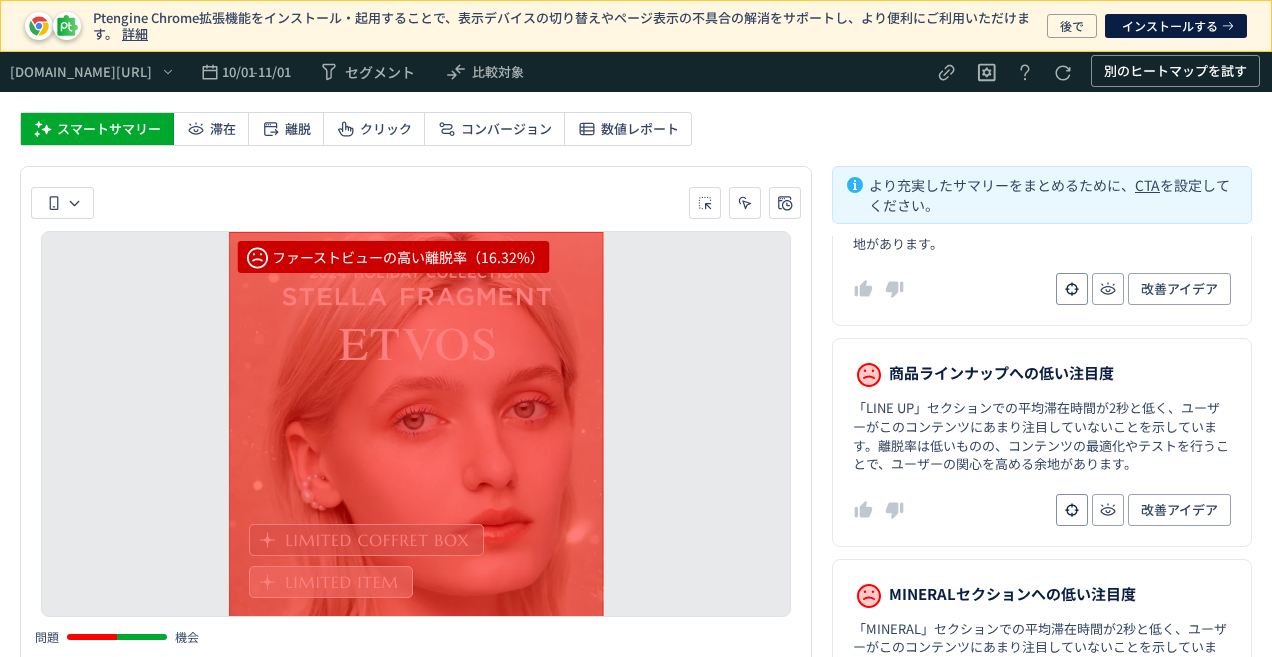 scroll, scrollTop: 353, scrollLeft: 0, axis: vertical 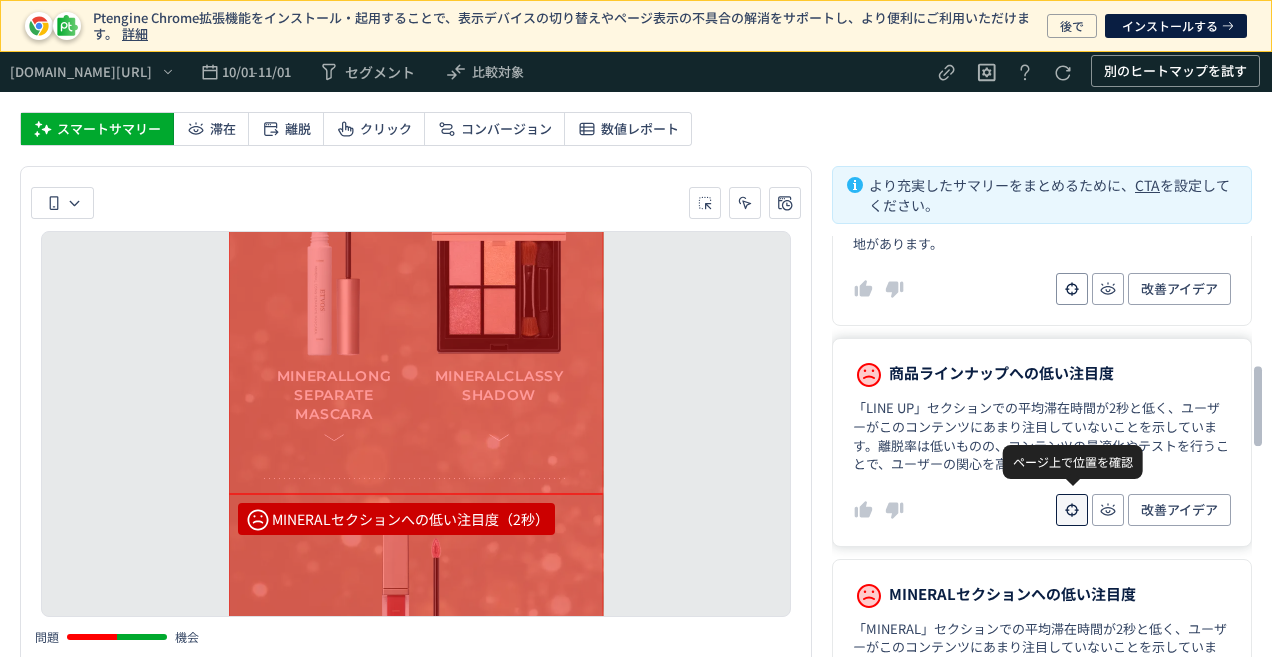 click 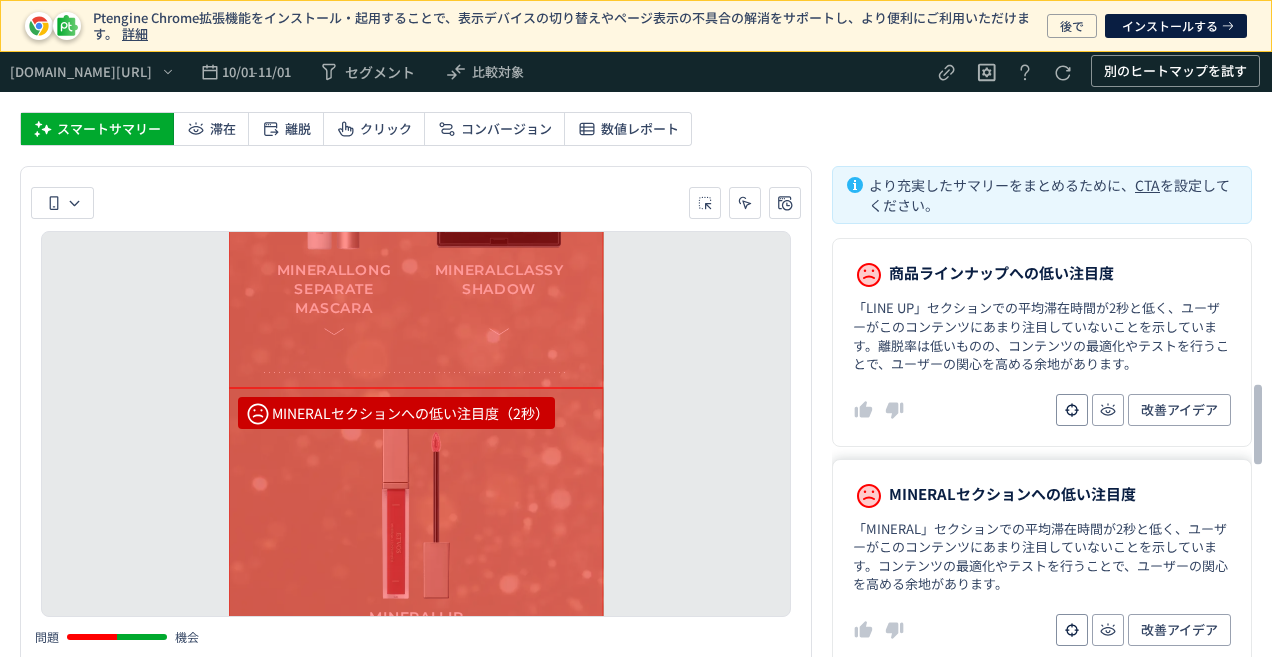 click on "「MINERAL」セクションでの平均滞在時間が2秒と低く、ユーザーがこのコンテンツにあまり注目していないことを示しています。コンテンツの最適化やテストを行うことで、ユーザーの関心を高める余地があります。" at bounding box center (1042, 557) 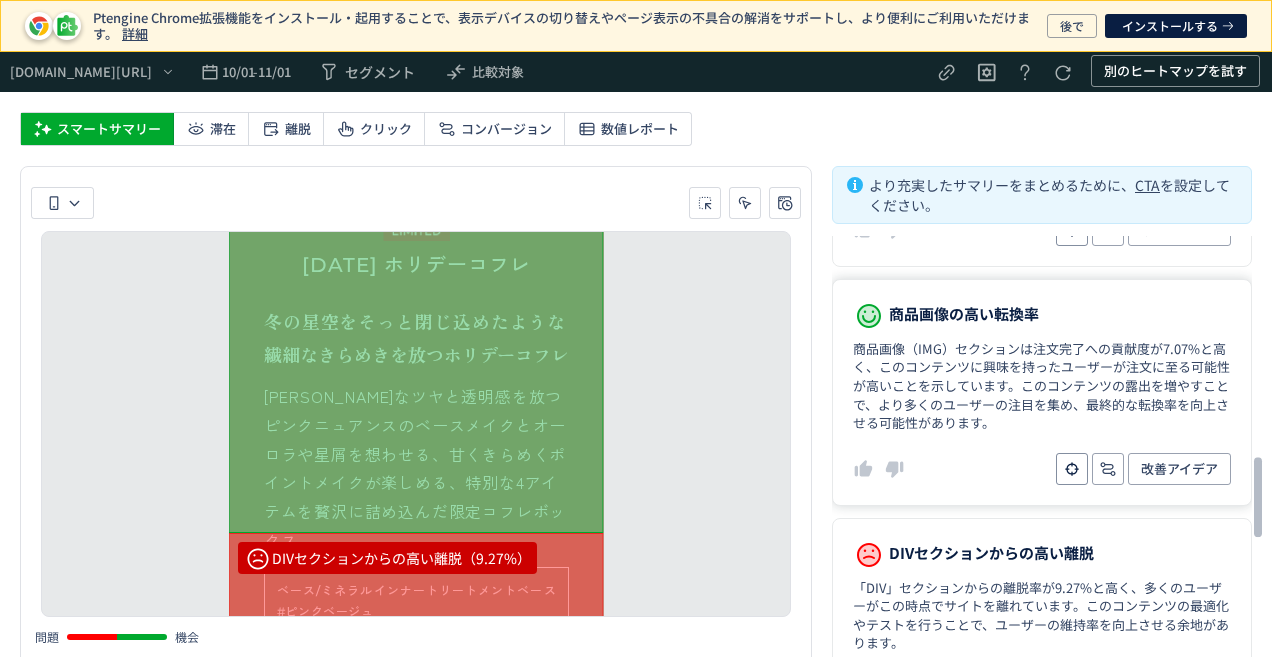 click on "商品画像（IMG）セクションは注文完了への貢献度が7.07%と高く、このコンテンツに興味を持ったユーザーが注文に至る可能性が高いことを示しています。このコンテンツの露出を増やすことで、より多くのユーザーの注目を集め、最終的な転換率を向上させる可能性があります。" at bounding box center (1042, 386) 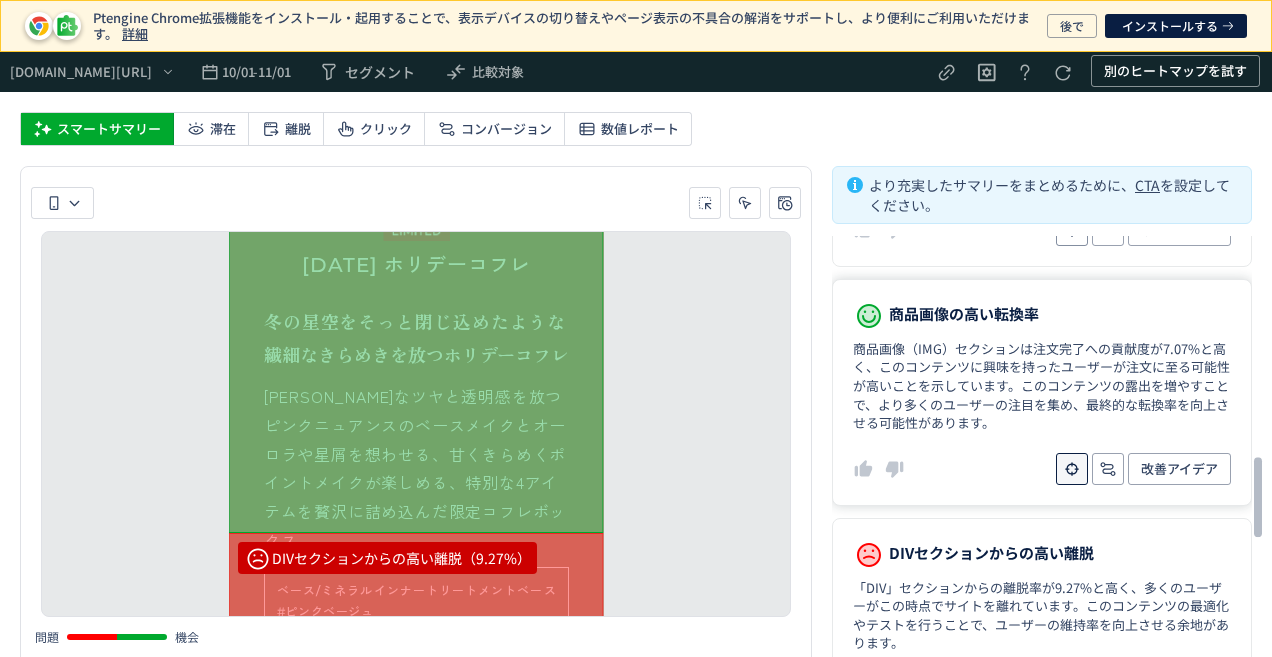 click 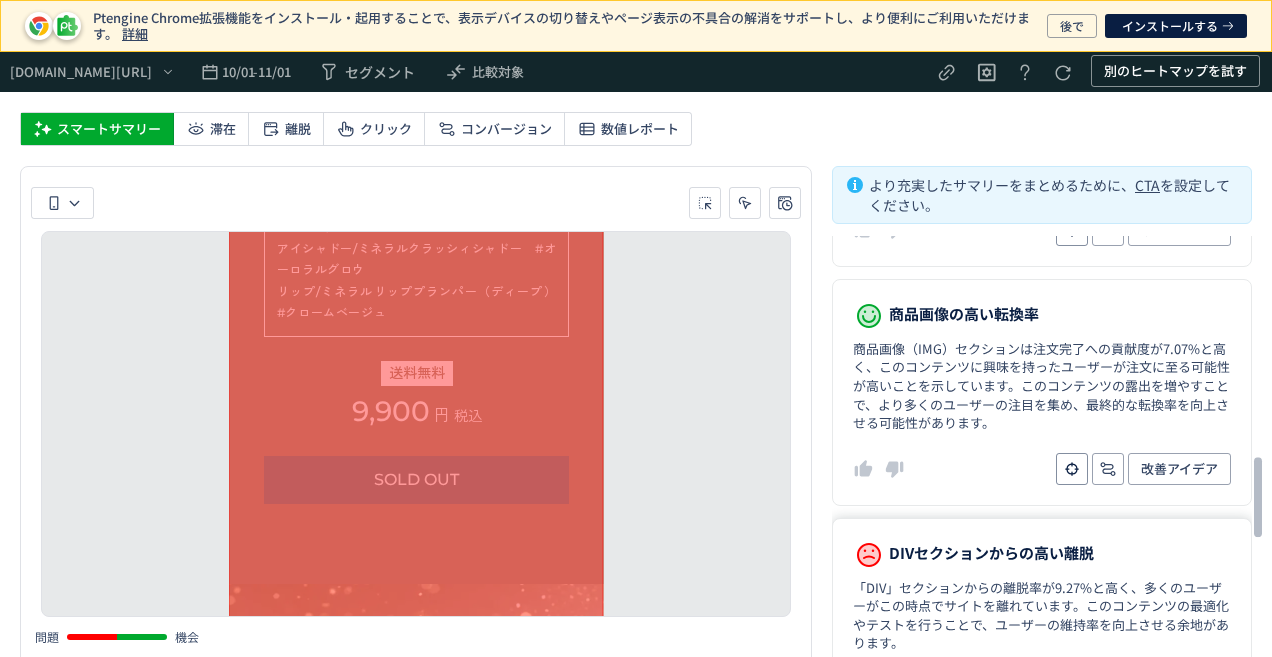 click on "「DIV」セクションからの離脱率が9.27%と高く、多くのユーザーがこの時点でサイトを離れています。このコンテンツの最適化やテストを行うことで、ユーザーの維持率を向上させる余地があります。" at bounding box center (1042, 616) 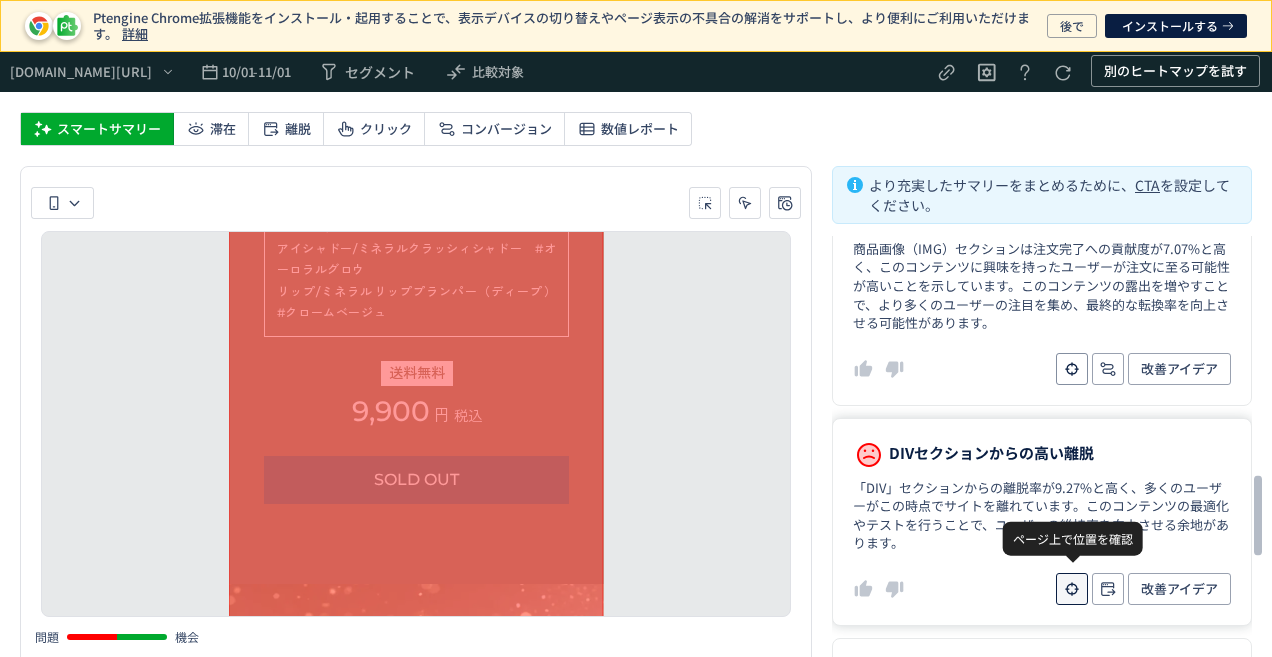 click 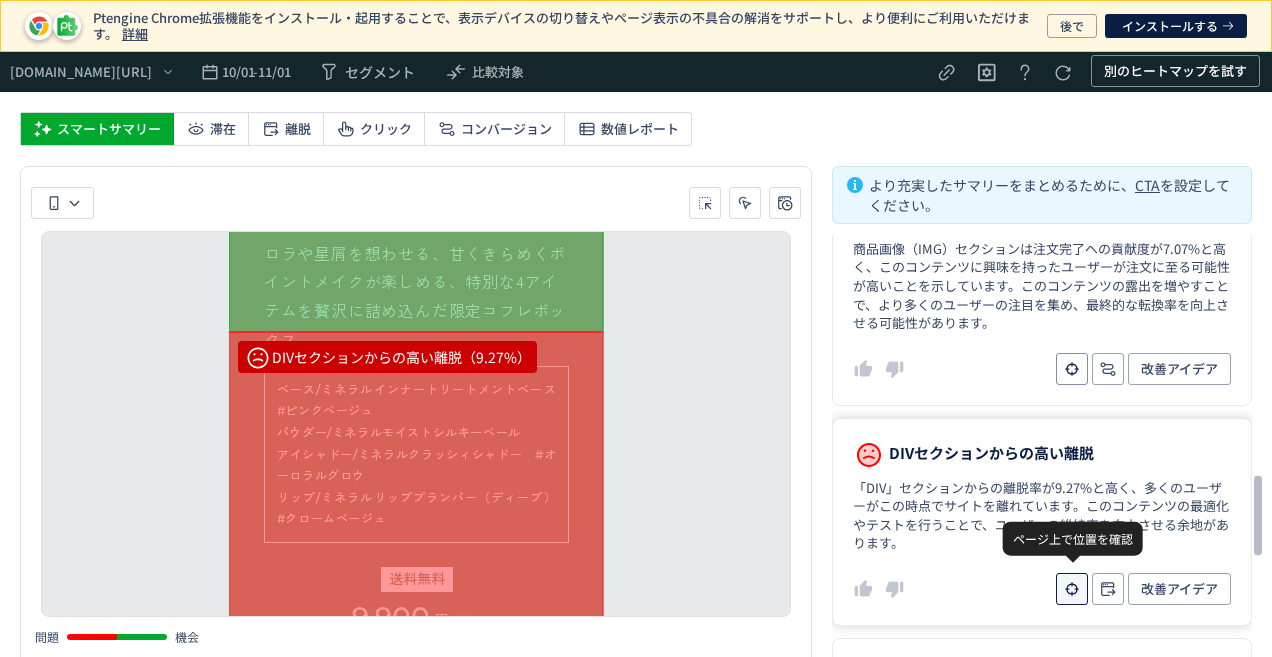 click 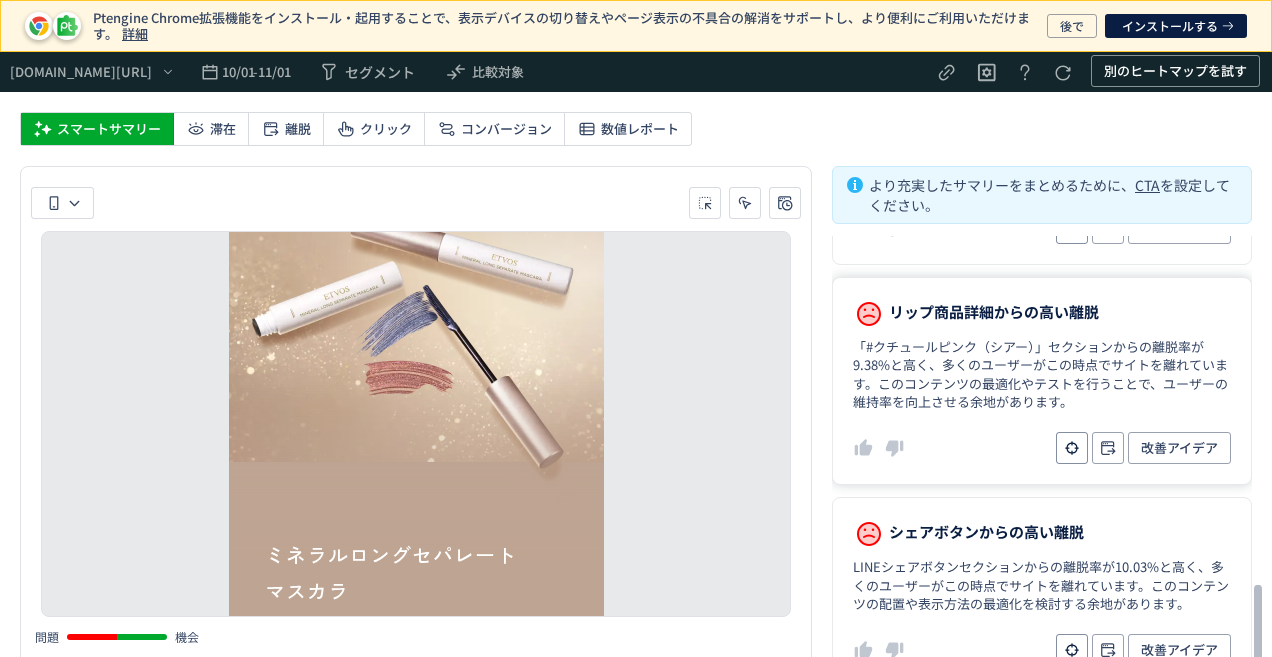 click on "「#クチュールピンク（シアー）」セクションからの離脱率が9.38%と高く、多くのユーザーがこの時点でサイトを離れています。このコンテンツの最適化やテストを行うことで、ユーザーの維持率を向上させる余地があります。" at bounding box center [1042, 375] 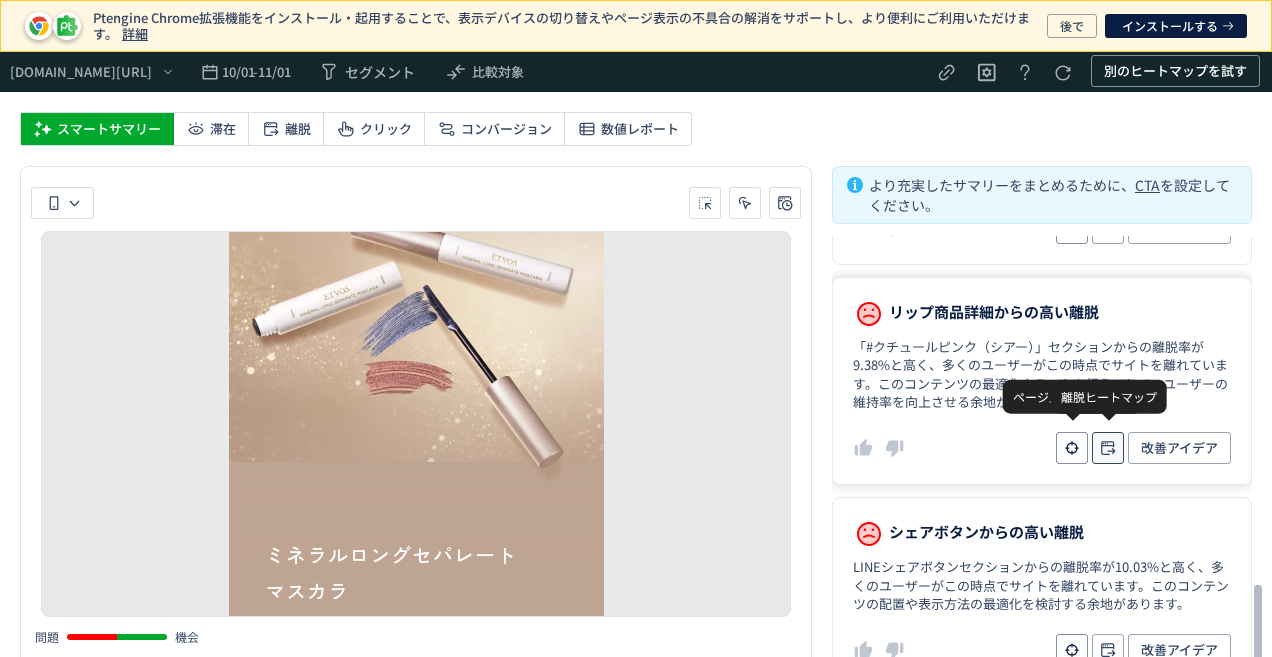 click 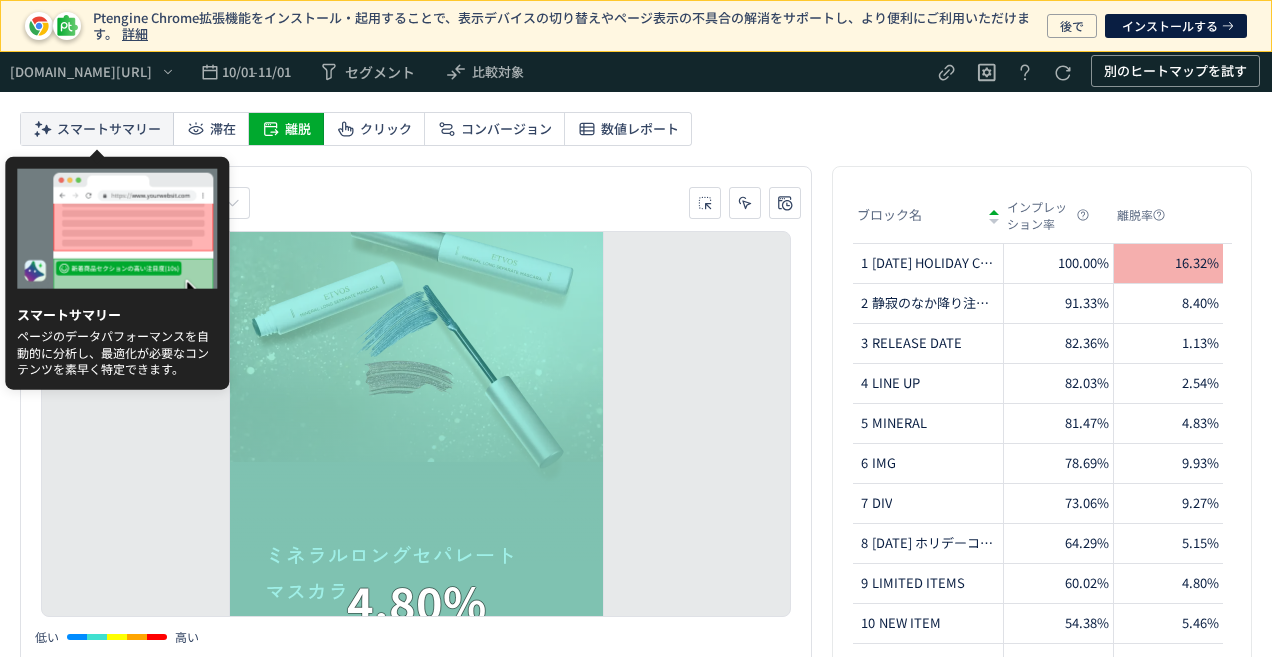 click on "スマートサマリー" at bounding box center (109, 129) 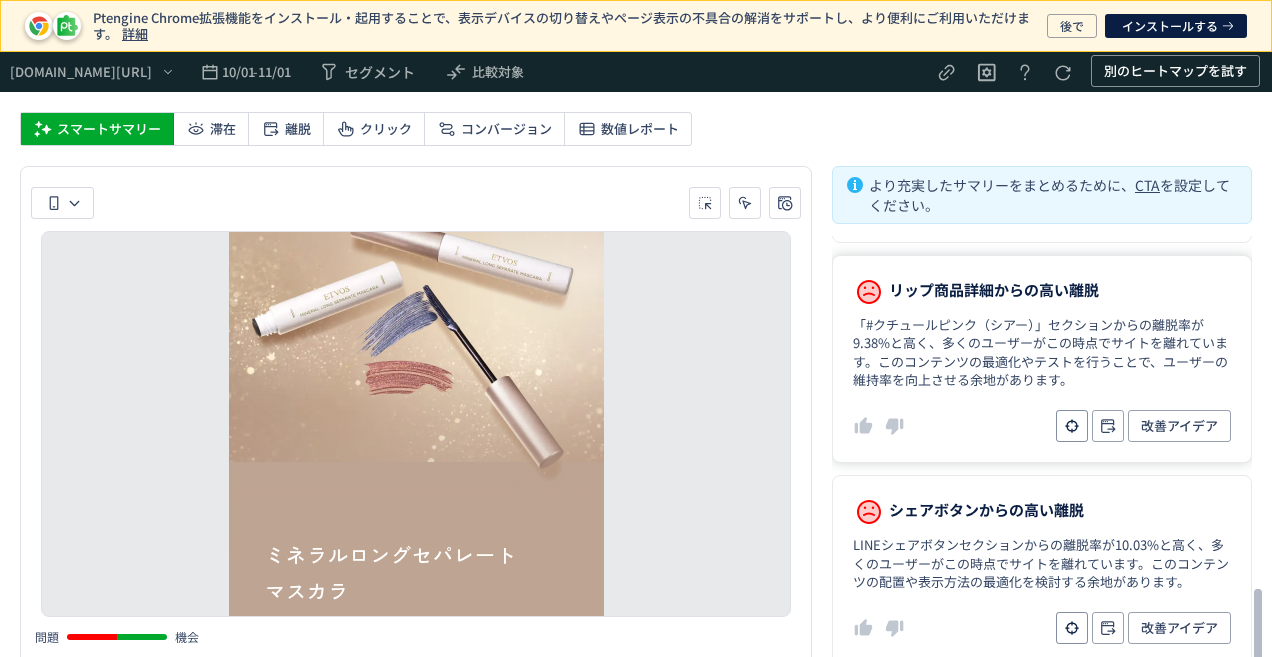 click on "リップ商品詳細からの高い離脱 「#クチュールピンク（シアー）」セクションからの離脱率が9.38%と高く、多くのユーザーがこの時点でサイトを離れています。このコンテンツの最適化やテストを行うことで、ユーザーの維持率を向上させる余地があります。 改善アイデア" 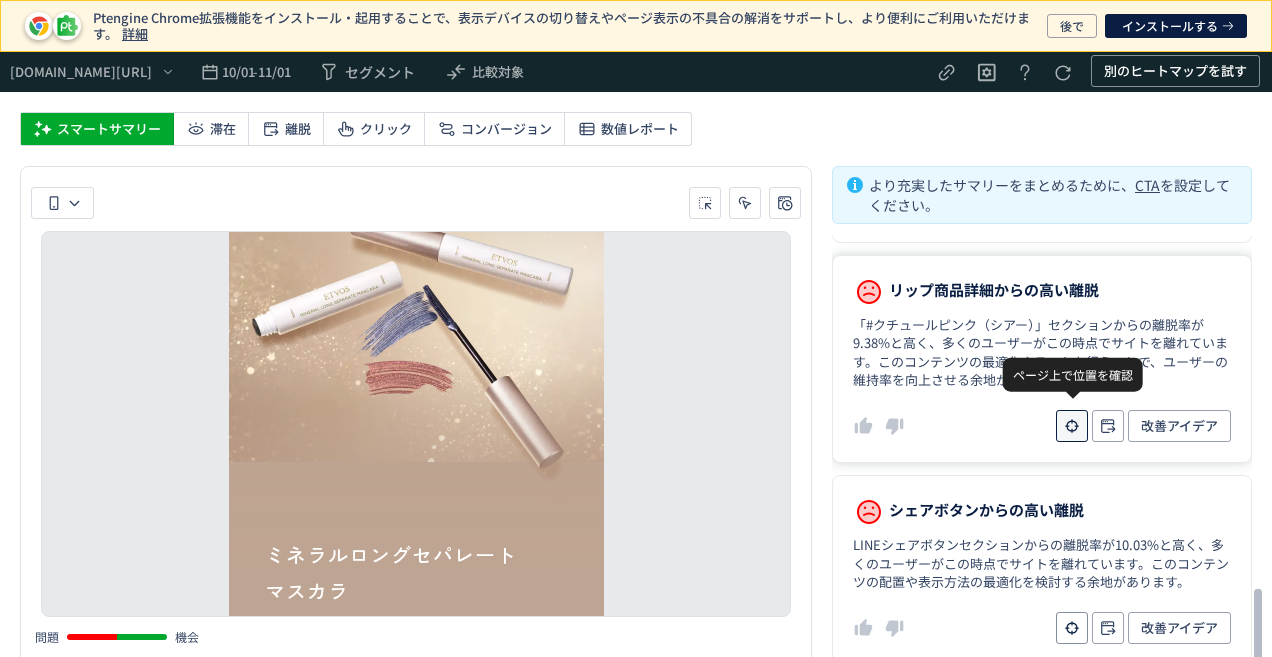 click 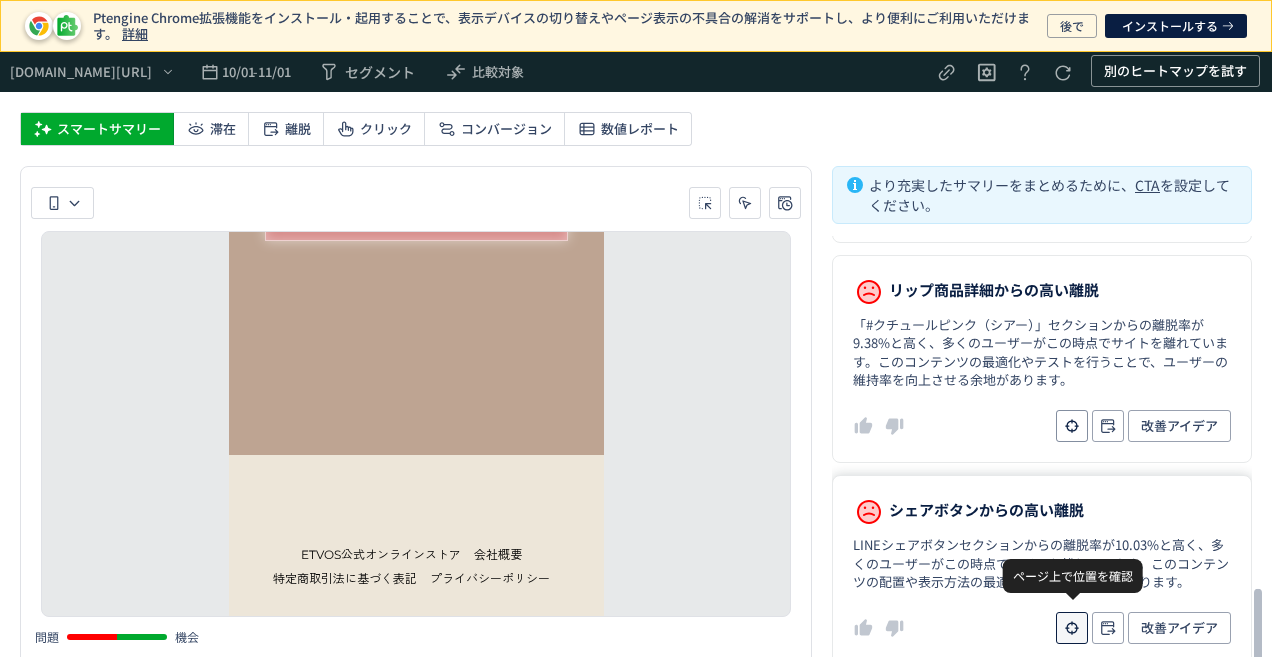 click at bounding box center (1072, 627) 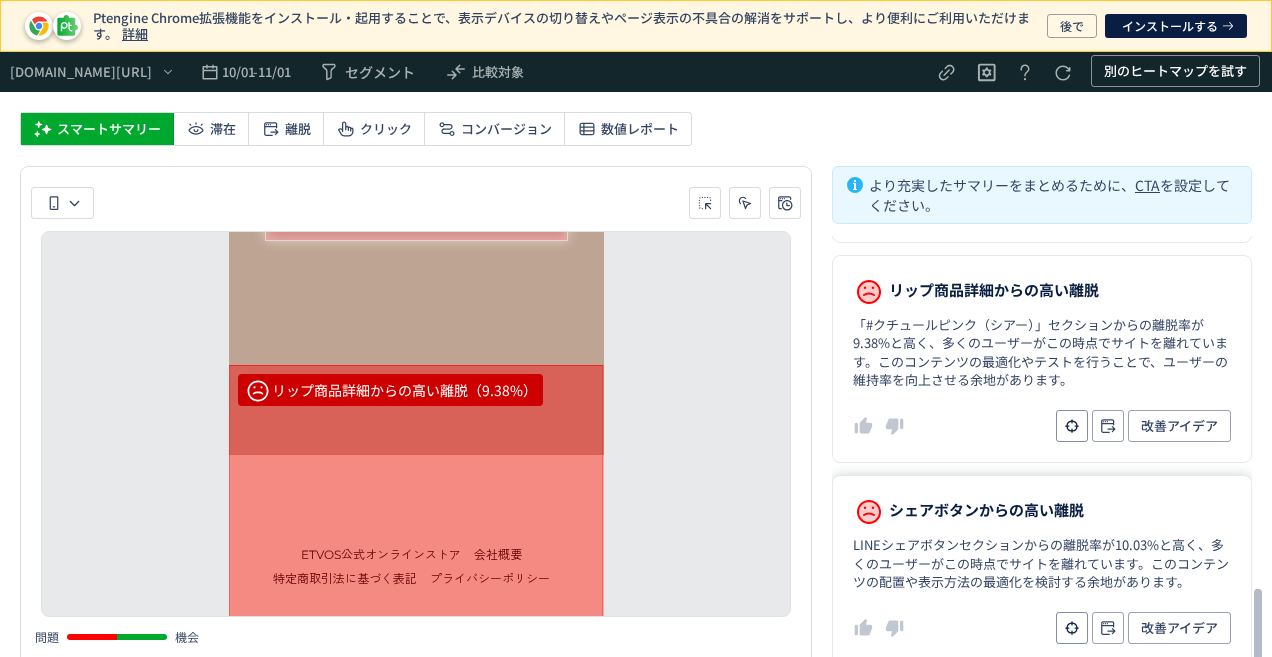 drag, startPoint x: 1016, startPoint y: 514, endPoint x: 1026, endPoint y: 382, distance: 132.37825 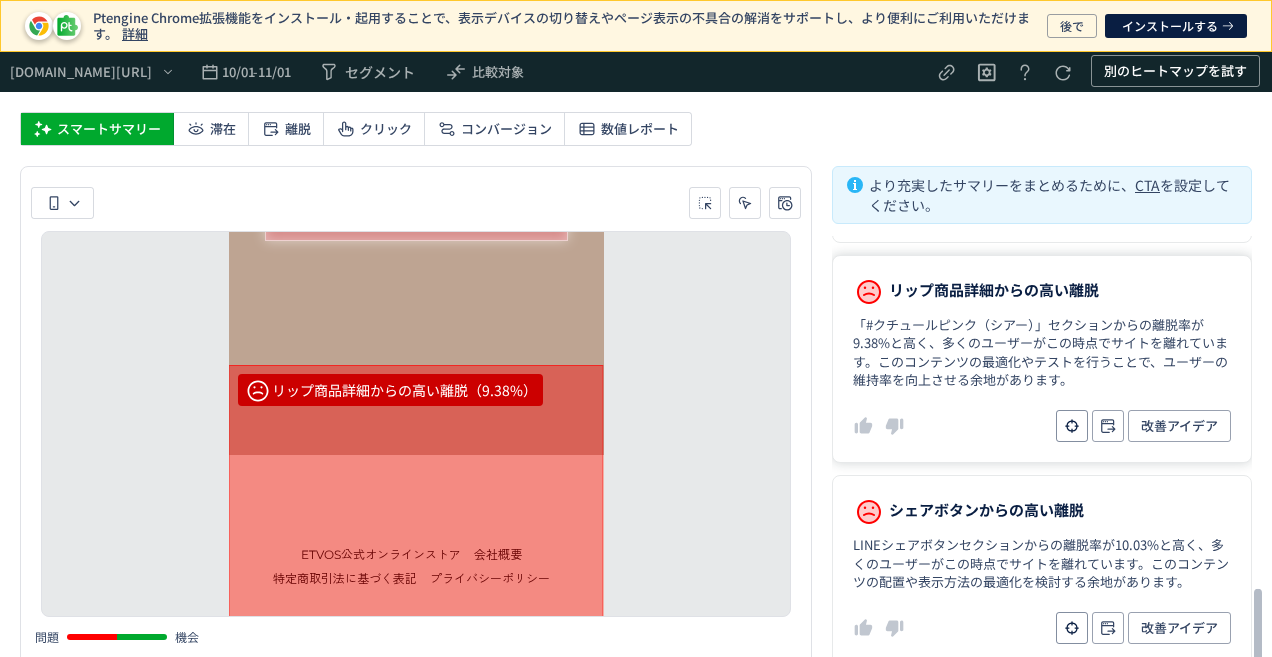 click on "シェアボタンからの高い離脱" at bounding box center (986, 510) 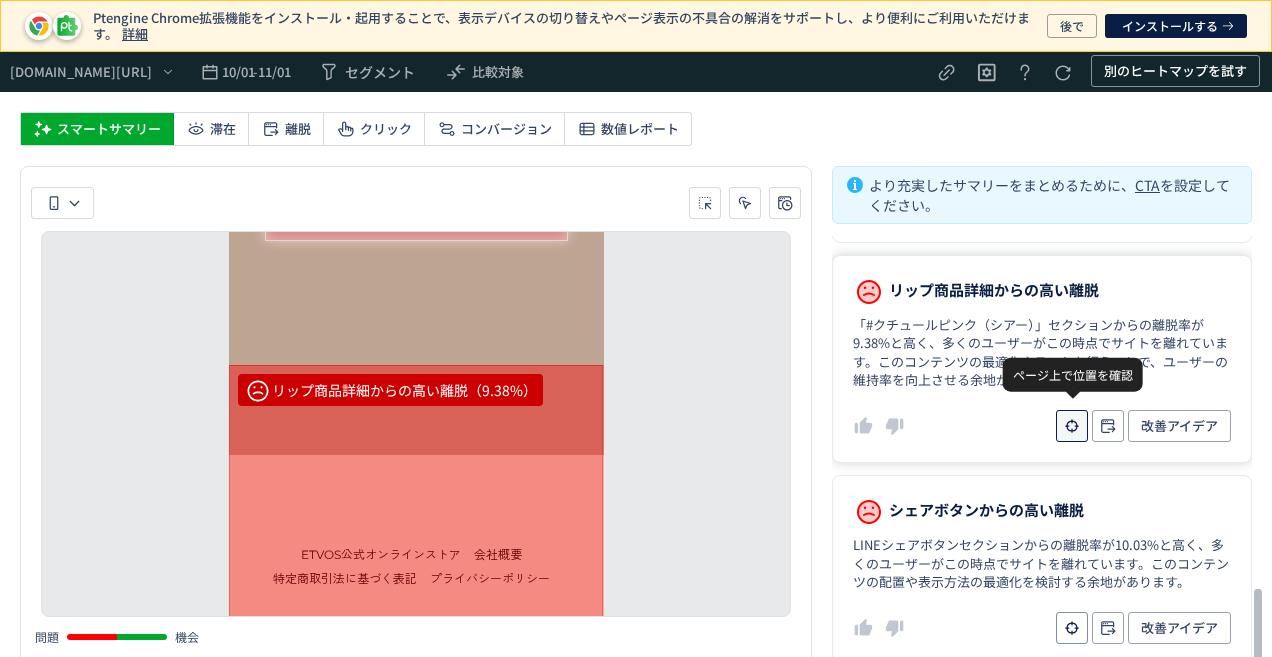 click 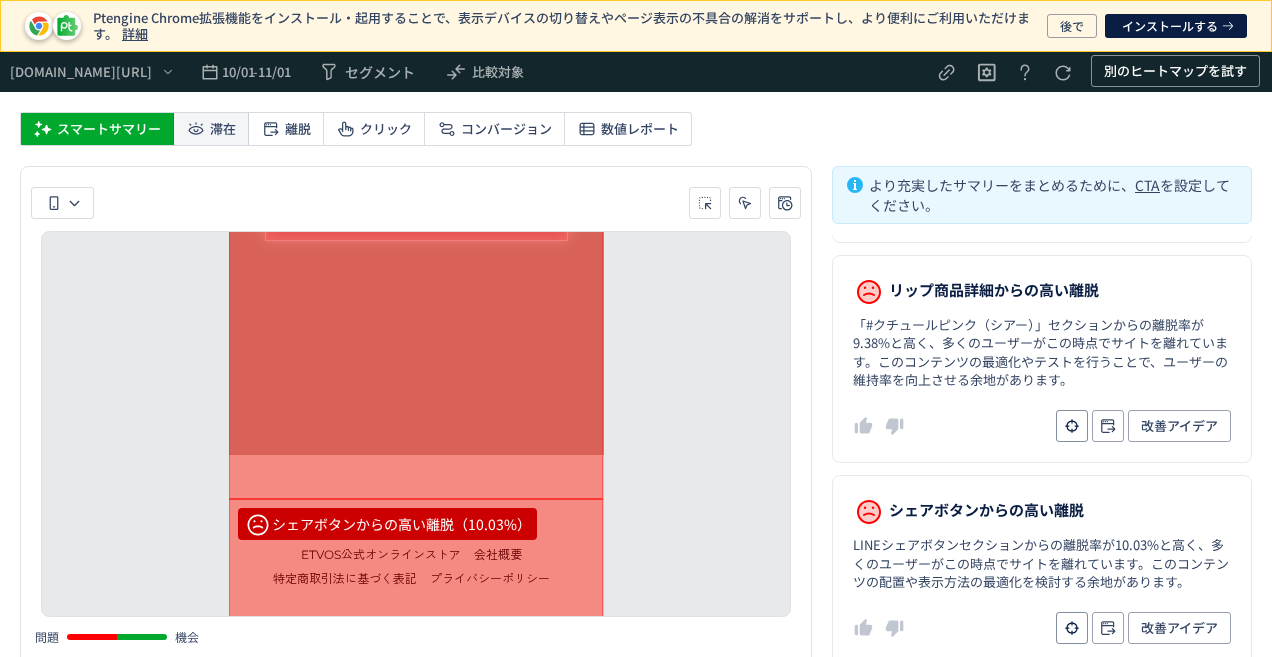 click 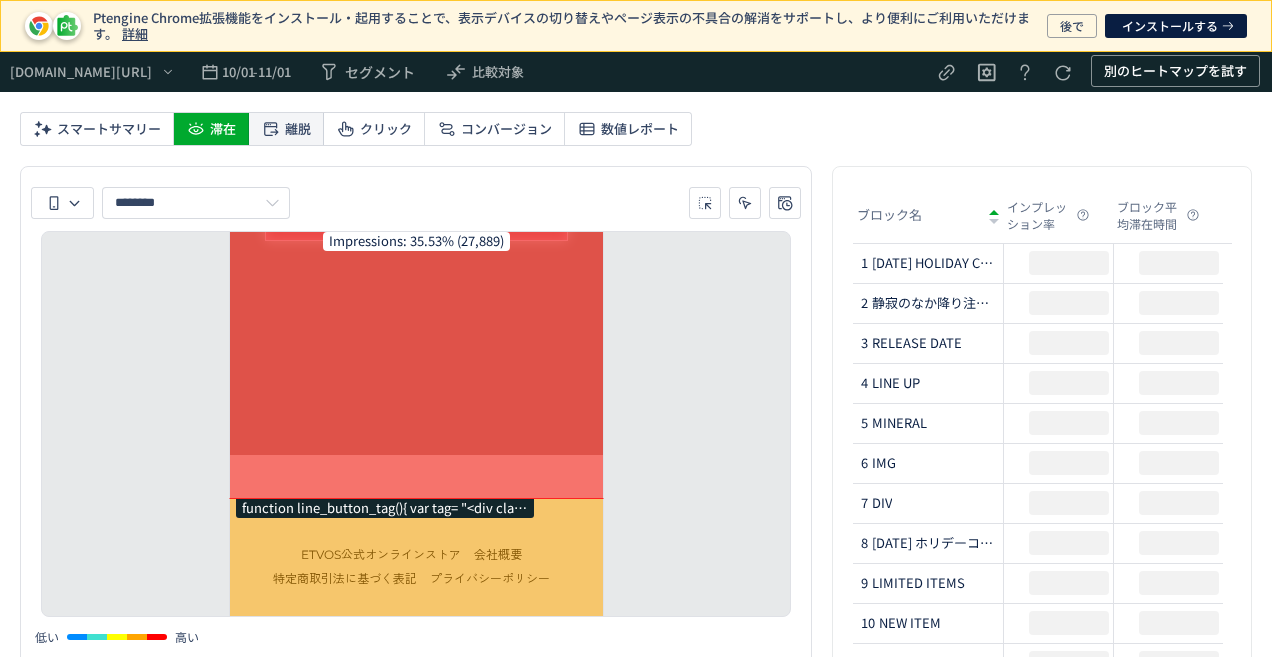 click on "離脱" at bounding box center [298, 129] 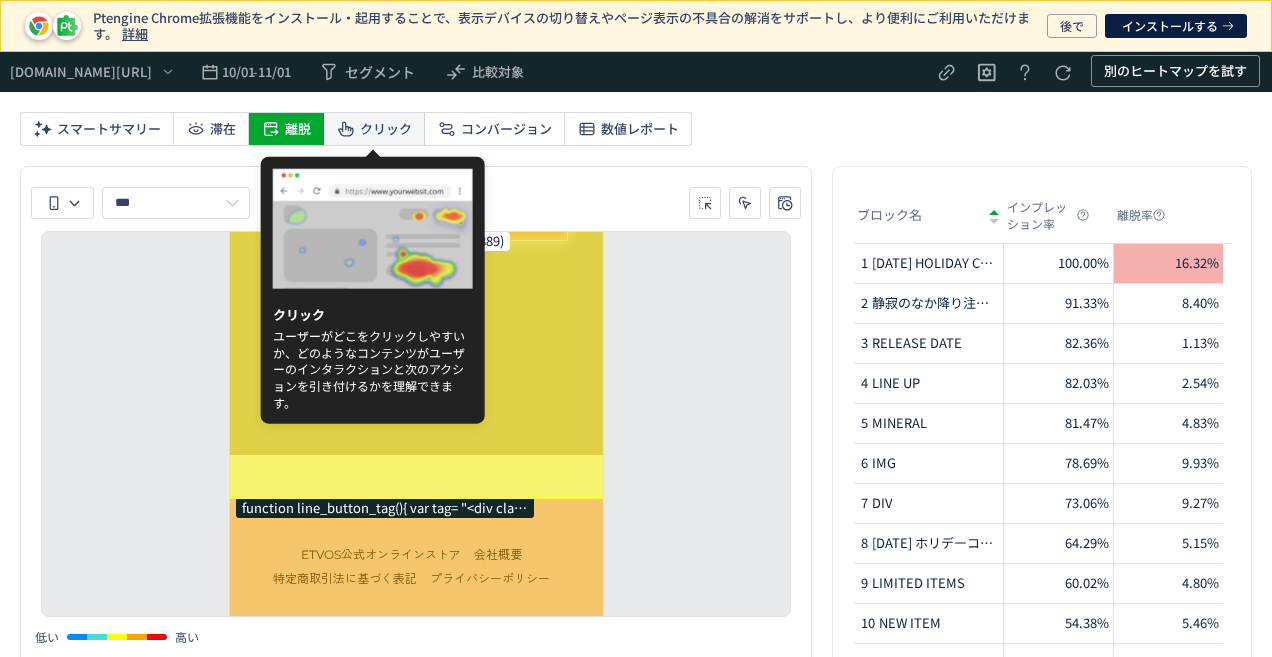 click on "クリック" 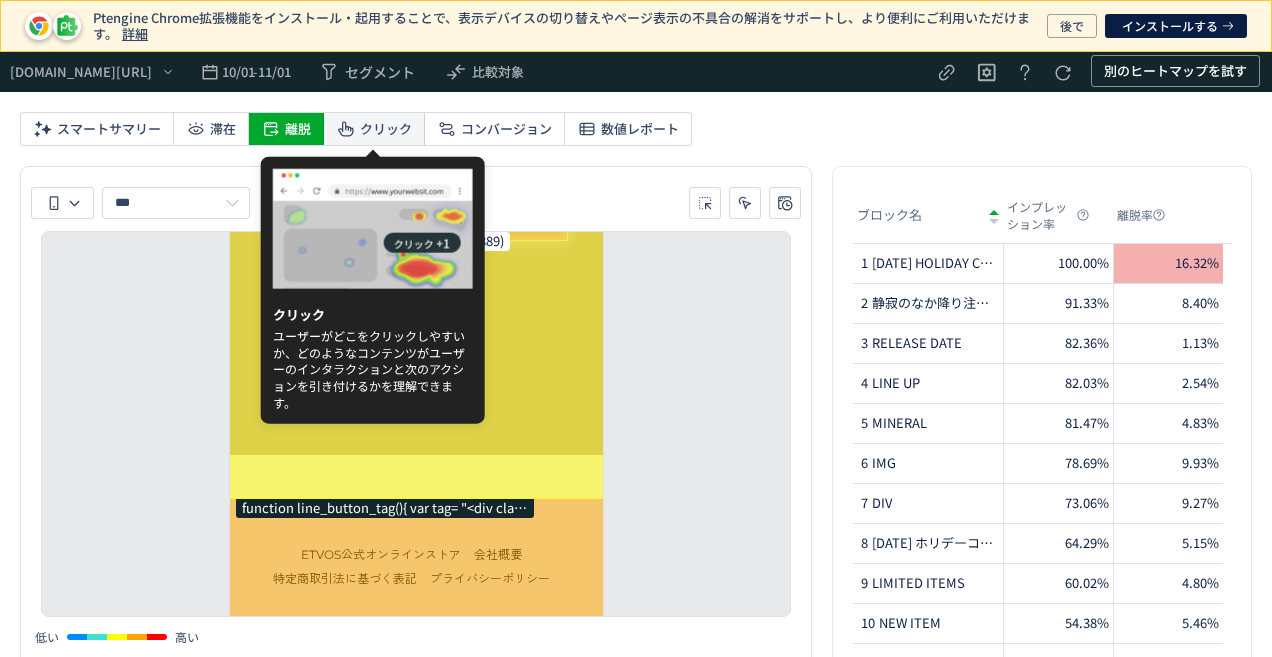 type on "*****" 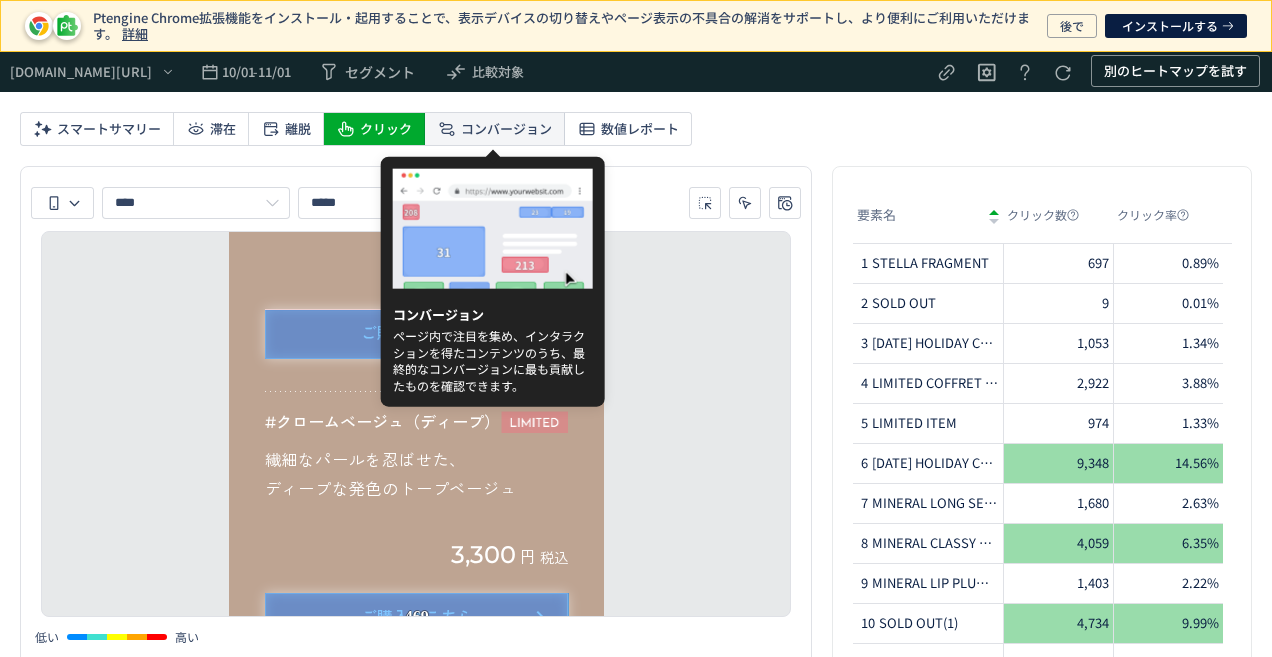 click on "コンバージョン" at bounding box center (506, 129) 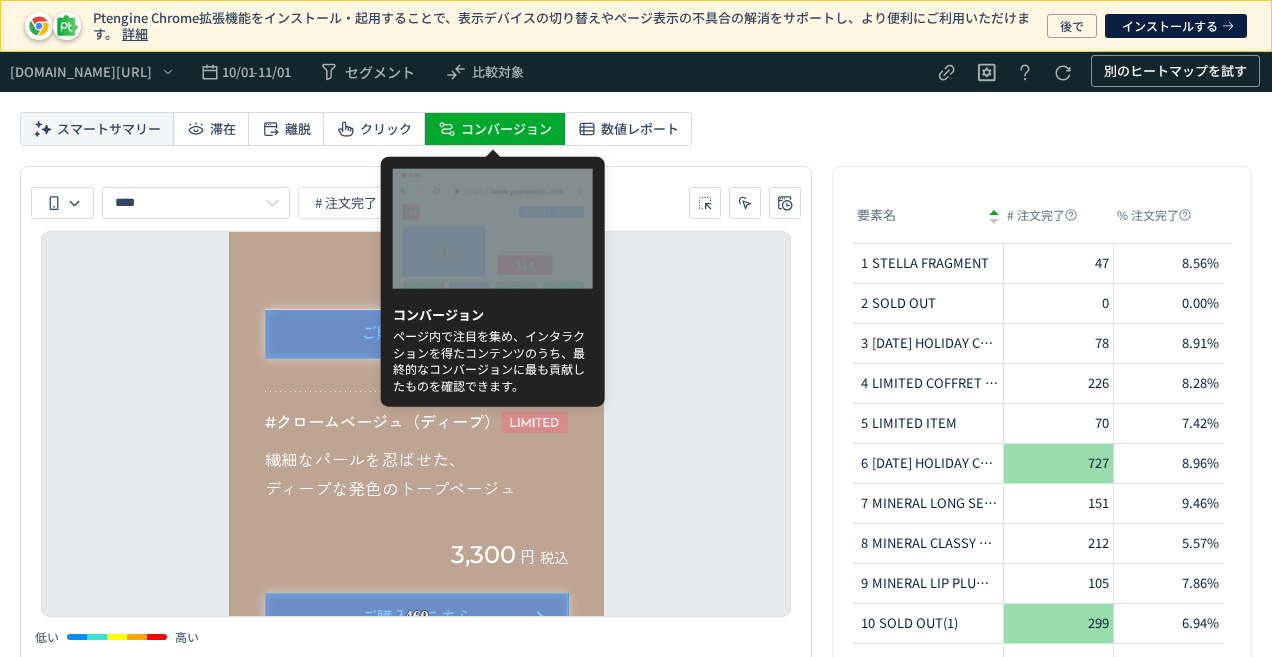 click on "スマートサマリー" at bounding box center [109, 129] 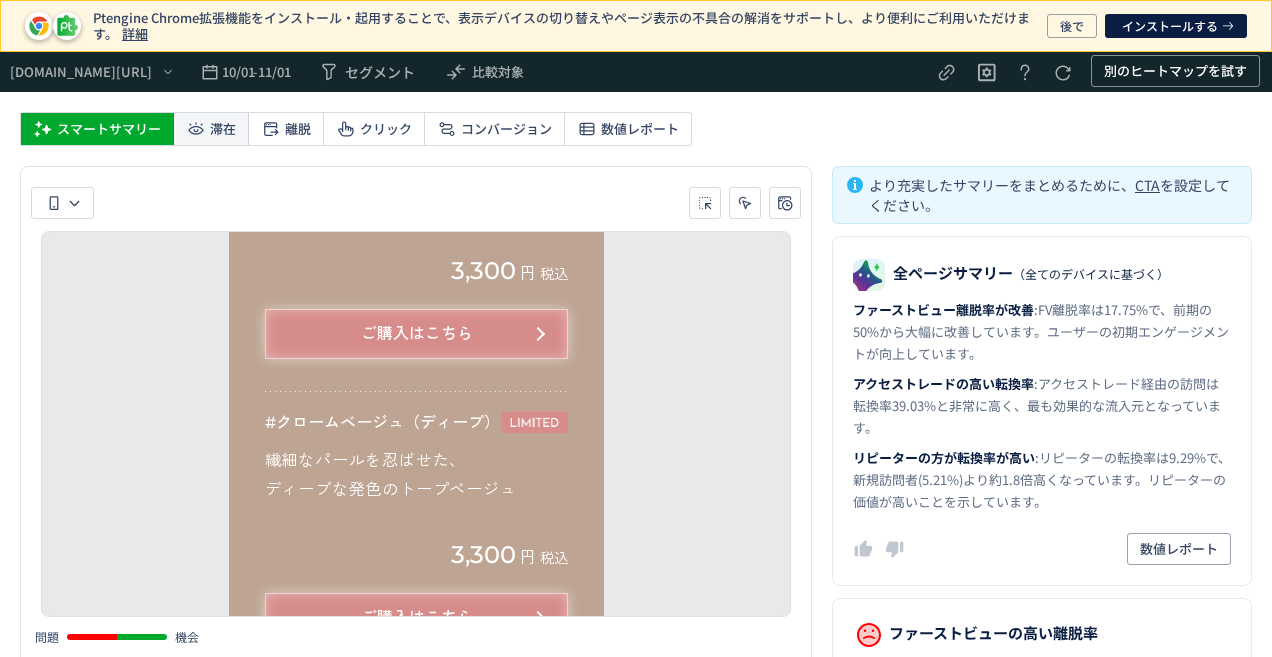 click on "滞在" at bounding box center [223, 129] 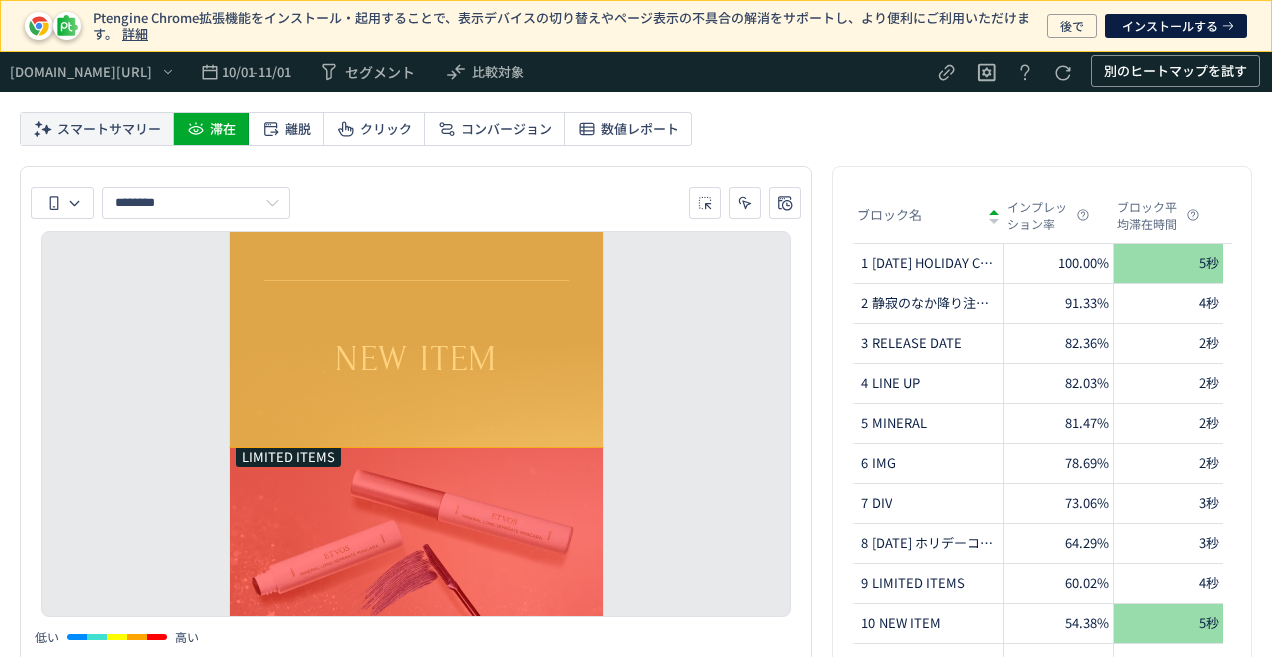 click on "スマートサマリー" at bounding box center (109, 129) 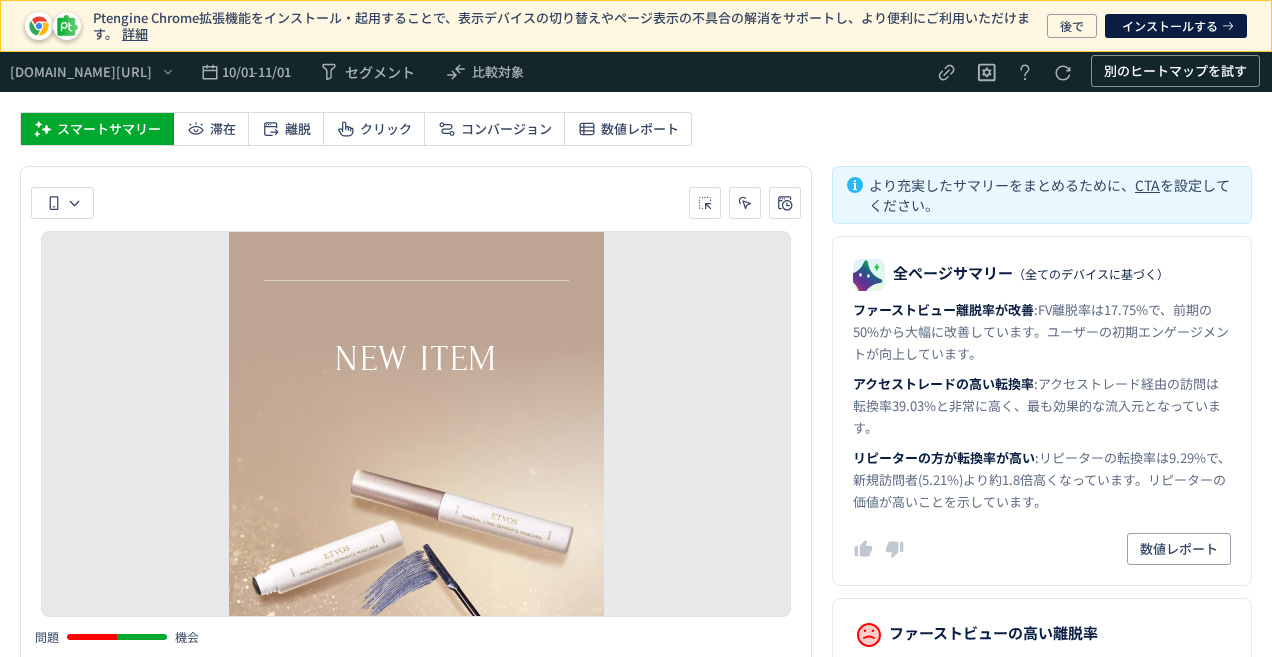 scroll, scrollTop: 5648, scrollLeft: 0, axis: vertical 